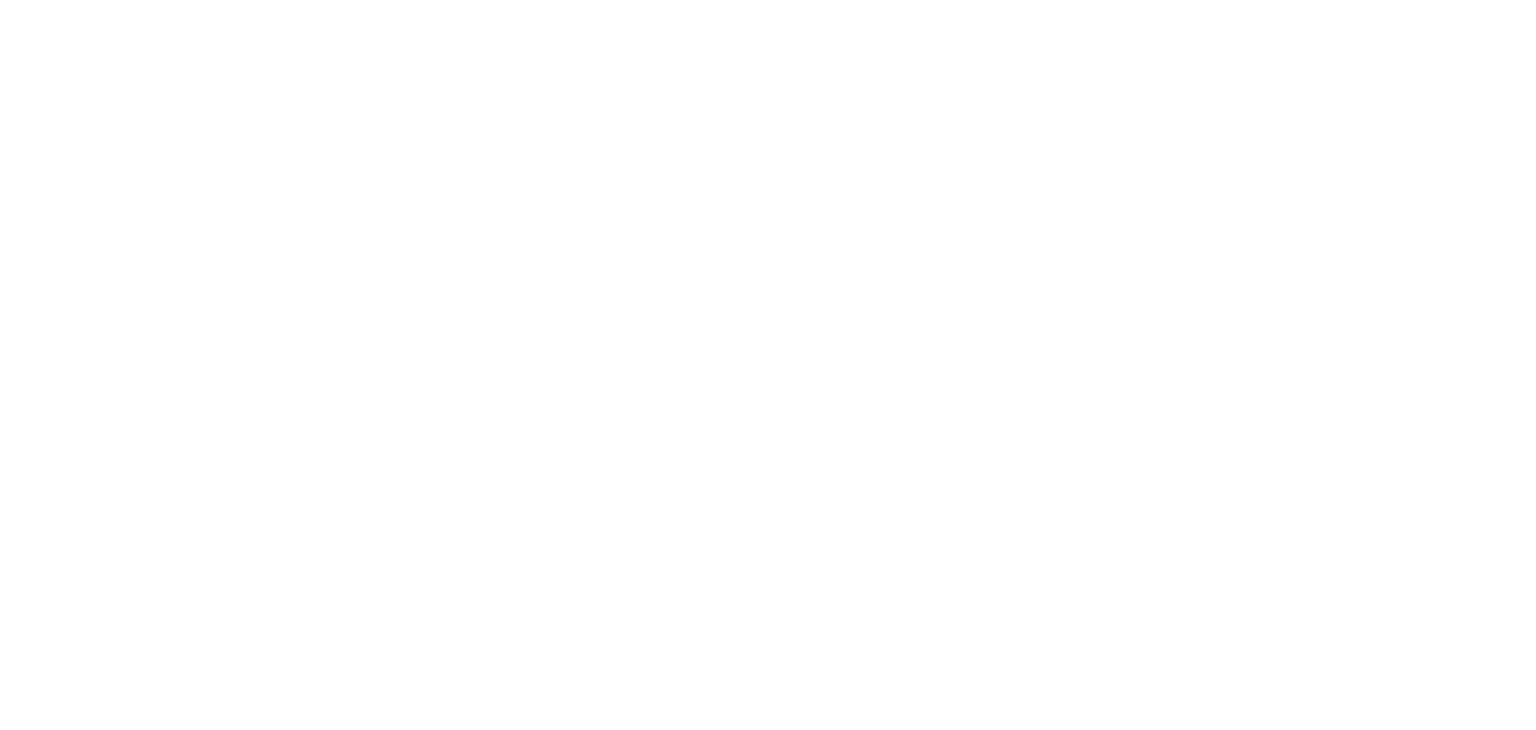 scroll, scrollTop: 0, scrollLeft: 0, axis: both 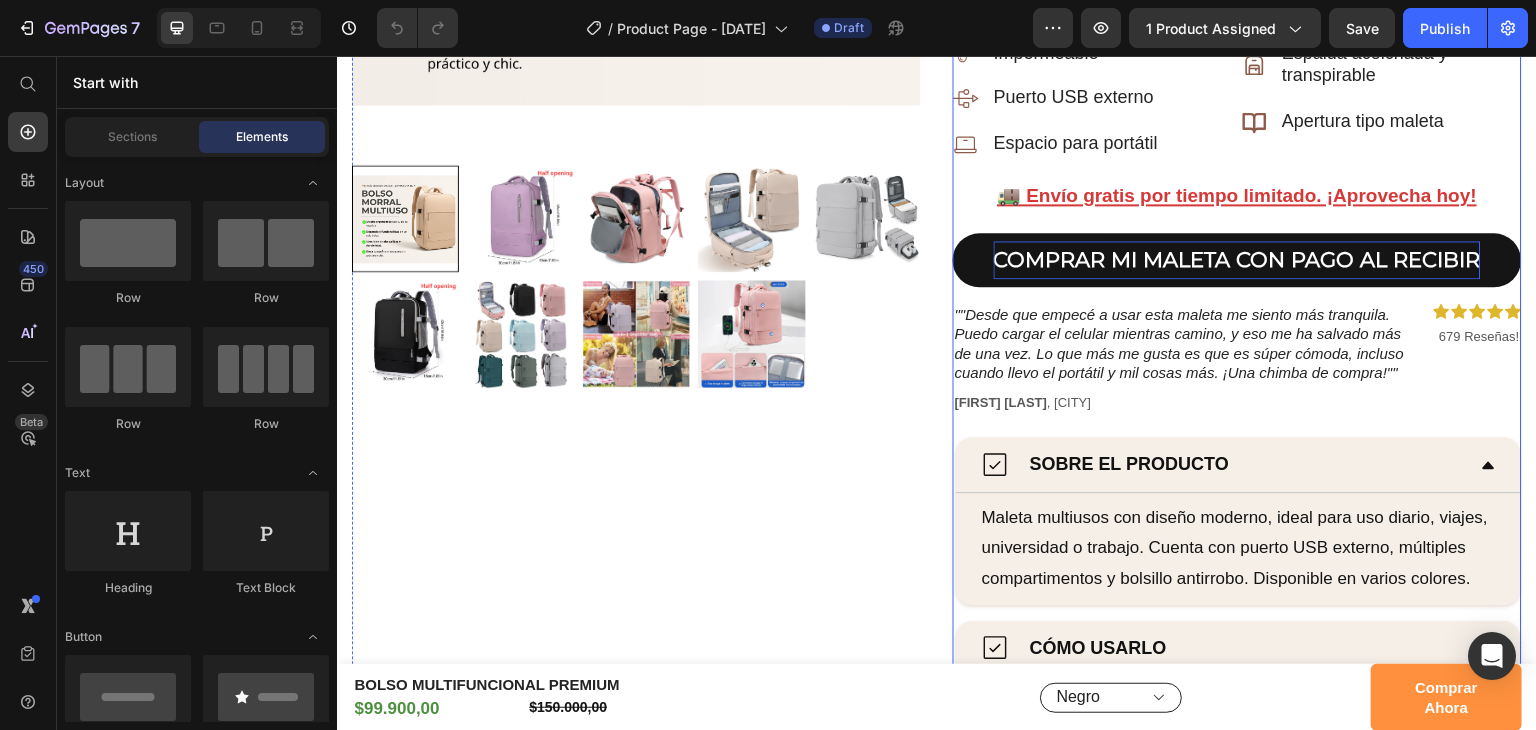 click on "COMPRAR MI MALETA CON PAGO AL RECIBIR" at bounding box center [1237, 260] 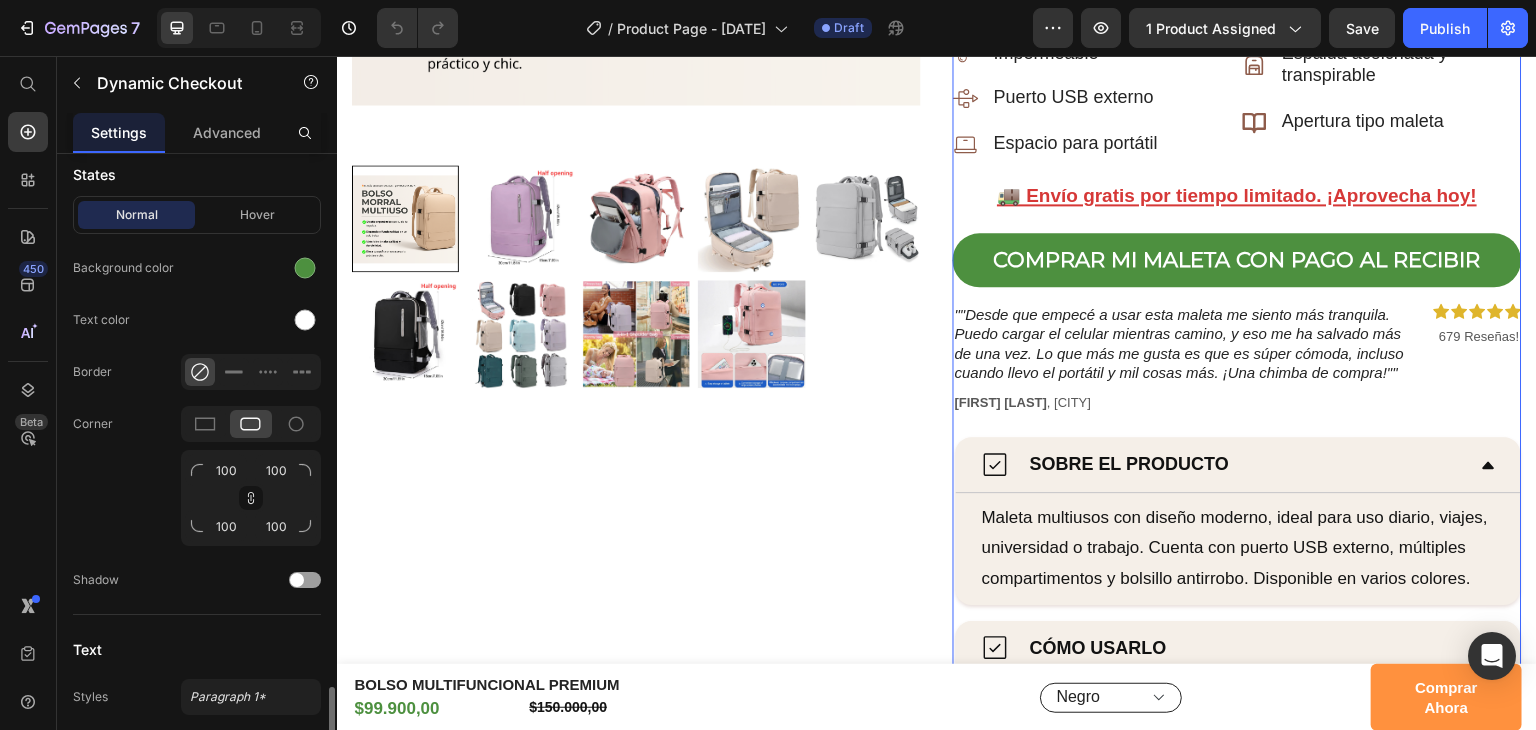 scroll, scrollTop: 884, scrollLeft: 0, axis: vertical 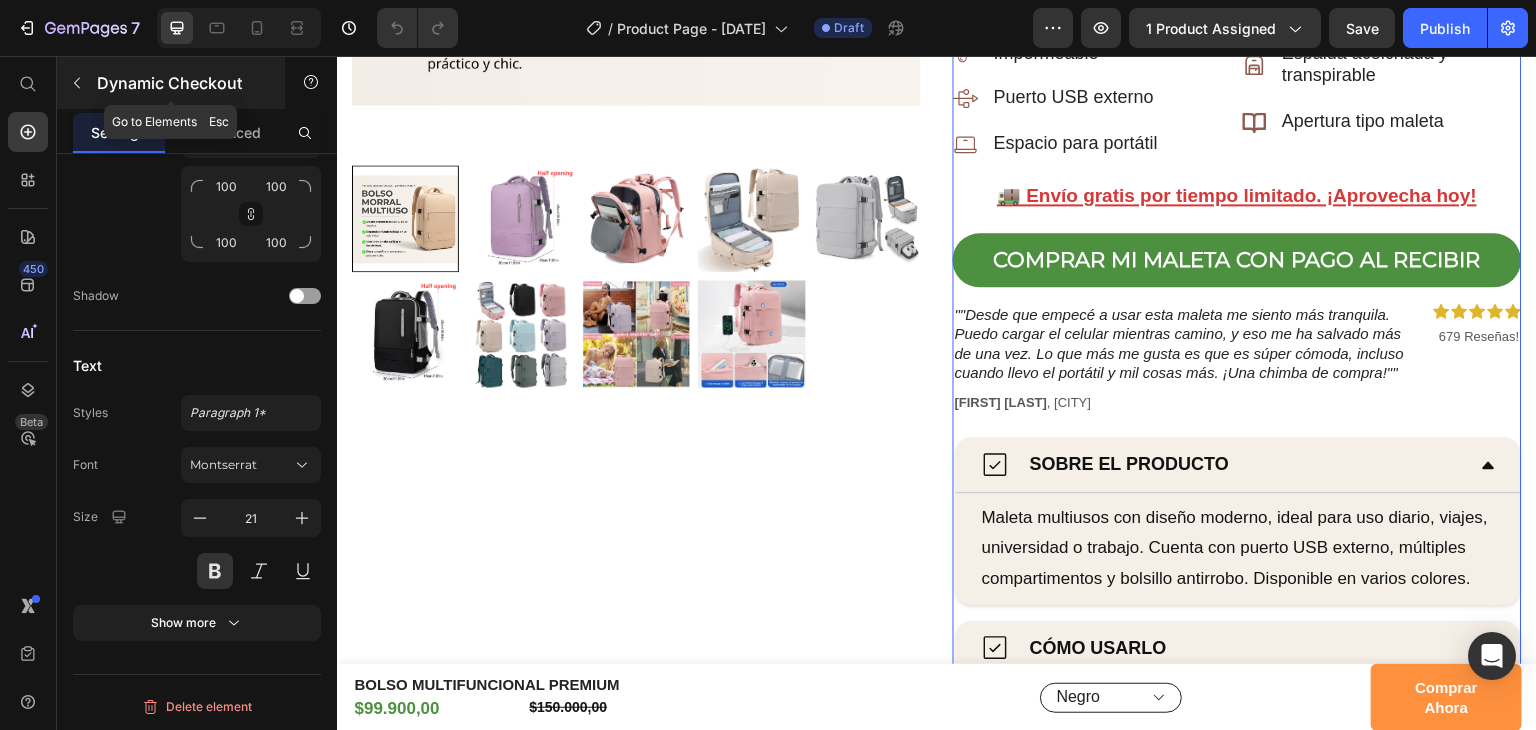 click 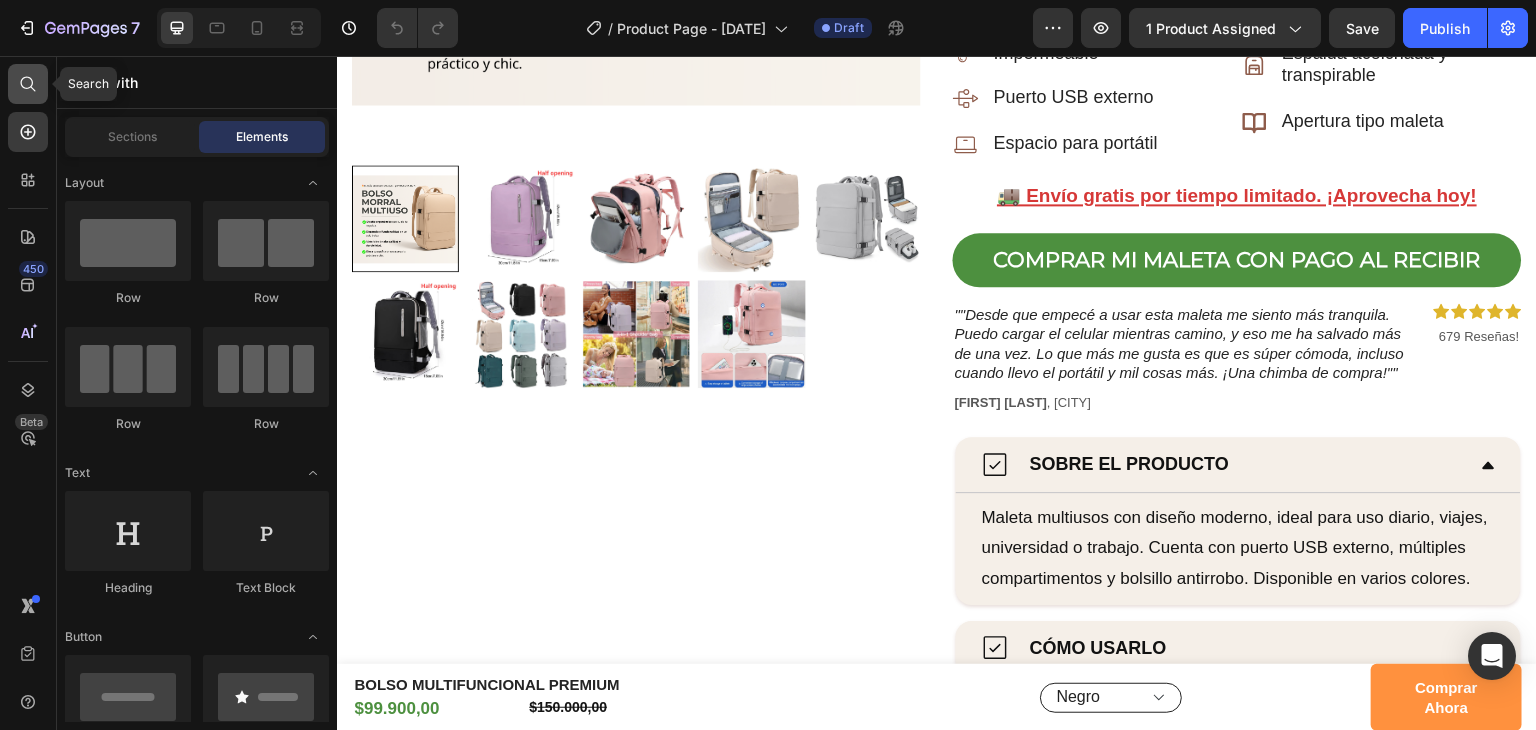 click 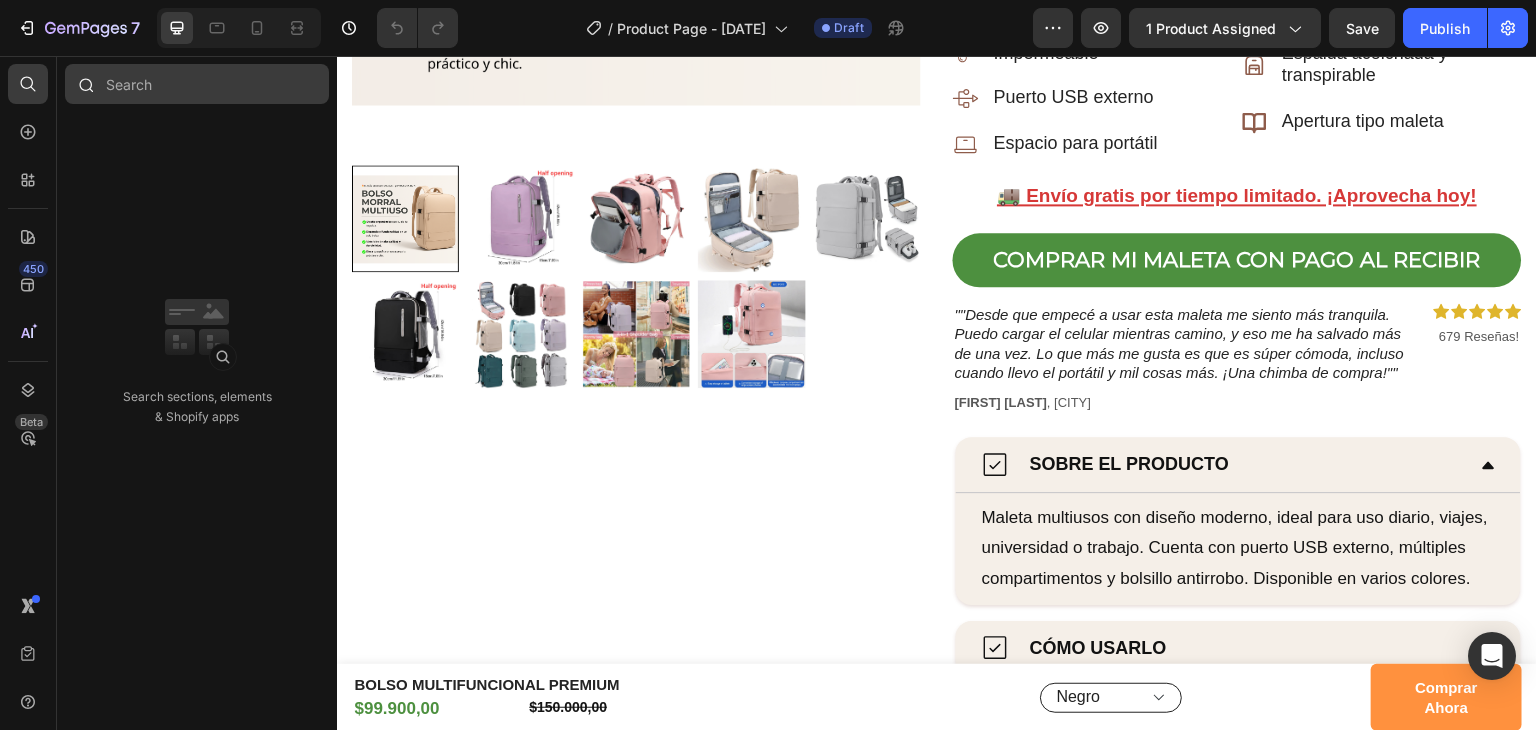 click at bounding box center (197, 84) 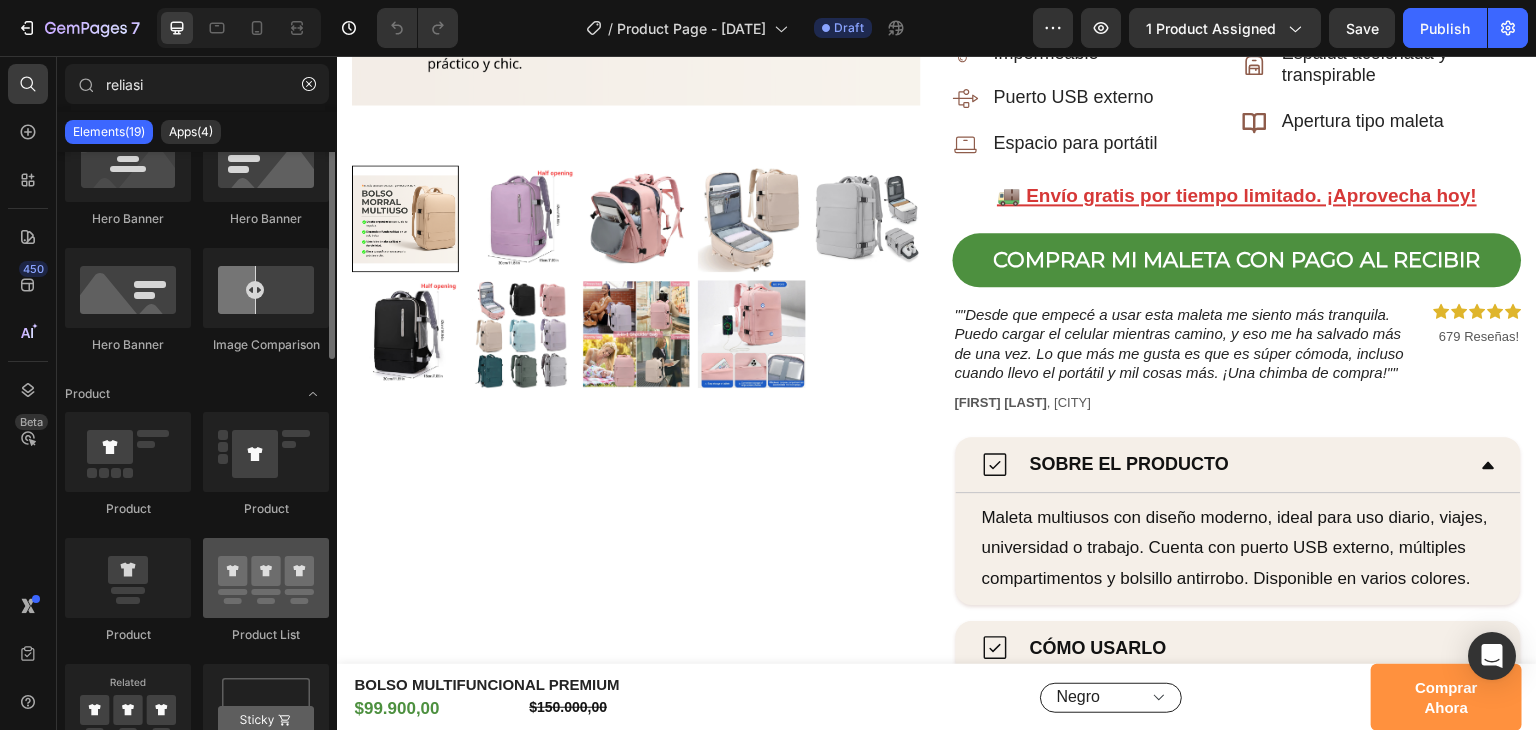 scroll, scrollTop: 400, scrollLeft: 0, axis: vertical 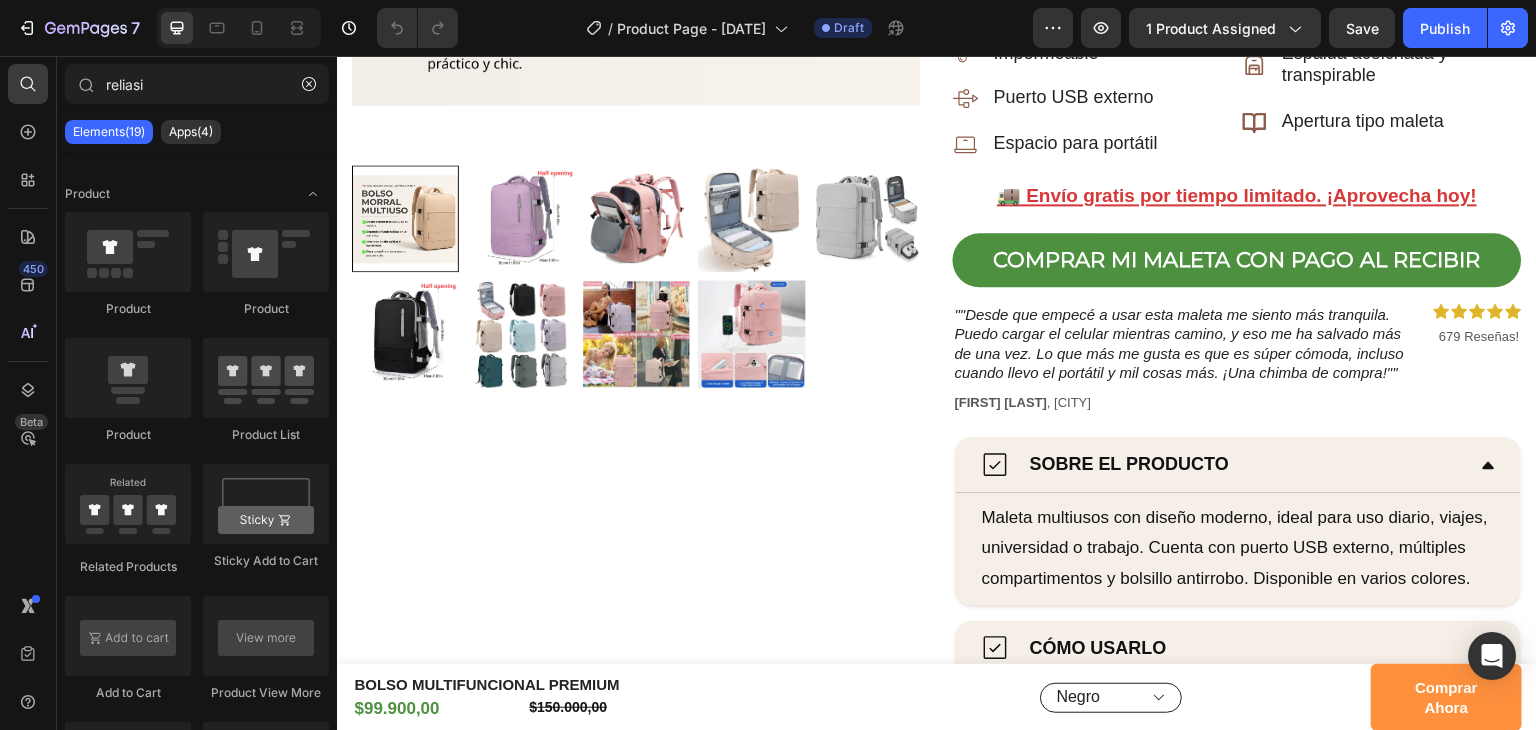 type on "reliasi" 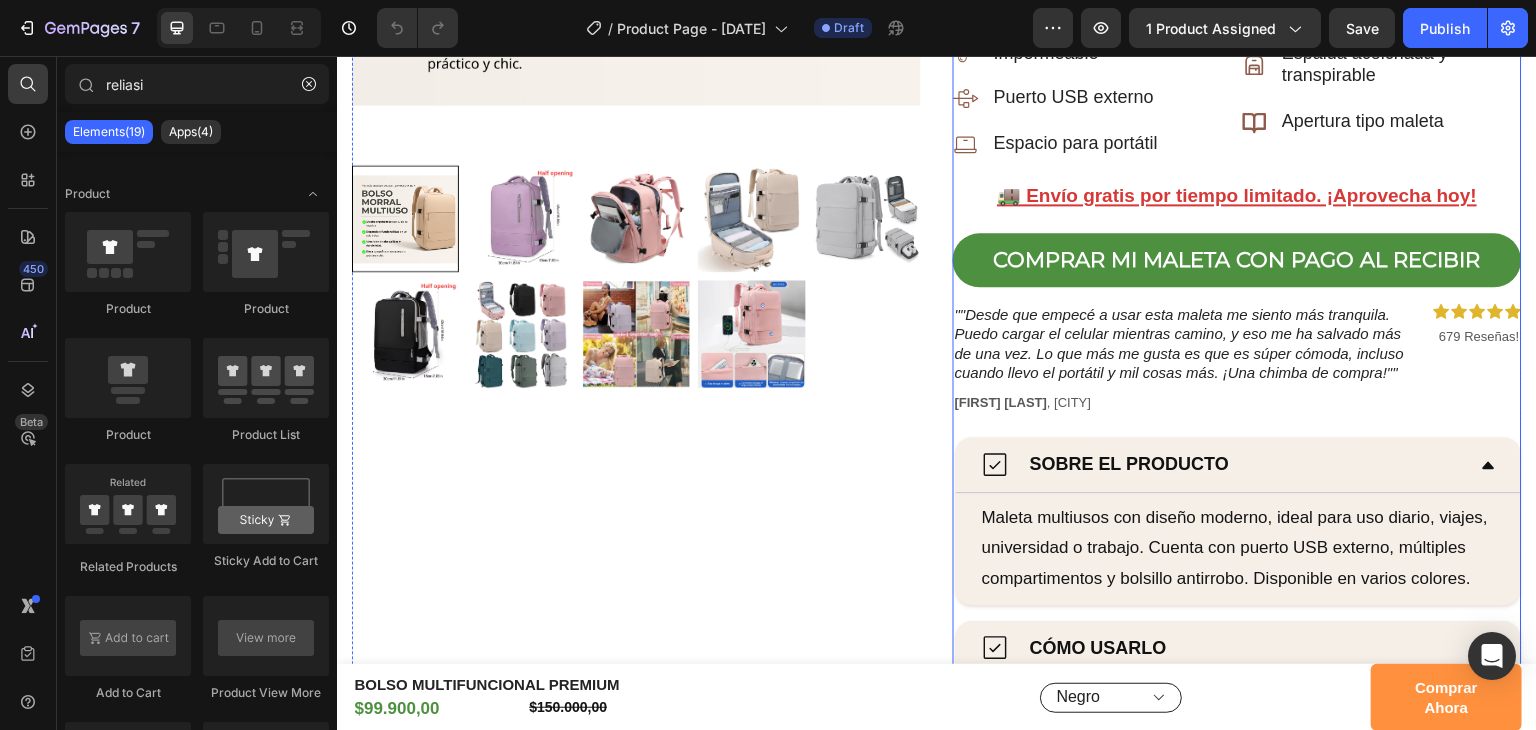 click on "BOLSO MULTIFUNCIONAL PREMIUM Product Title Row ¡El más viral en Amazon ahora en Colombia! Product Description $99.900,00 Product Price $150.000,00 Product Price 33% OFF Text Block Image Image Row Negro Negro Beige Beige Gris Gris Gris Rosado Rosado Lila Lila Product Variants & Swatches 9 Product Quantity
Compartimentos inteligentes
Impermeable
Puerto USB externo
Espacio para portátil Item List
Ideal para viajes y uso diario
Espalda acolchada y transpirable
Apertura tipo maleta Item List Row 🚚 Envío gratis por tiempo limitado. ¡Aprovecha hoy! Text Block Row COMPRAR MI MALETA CON PAGO AL RECIBIR Dynamic Checkout ""Desde que empecé a usar esta maleta me siento más tranquila. Puedo cargar el celular mientras camino, y eso me ha salvado más de una vez. Lo que más me gusta es que es súper cómoda, incluso cuando llevo el portátil y mil cosas más. ¡Una chimba de compra!"" Text Block Daniela R." at bounding box center [1237, 223] 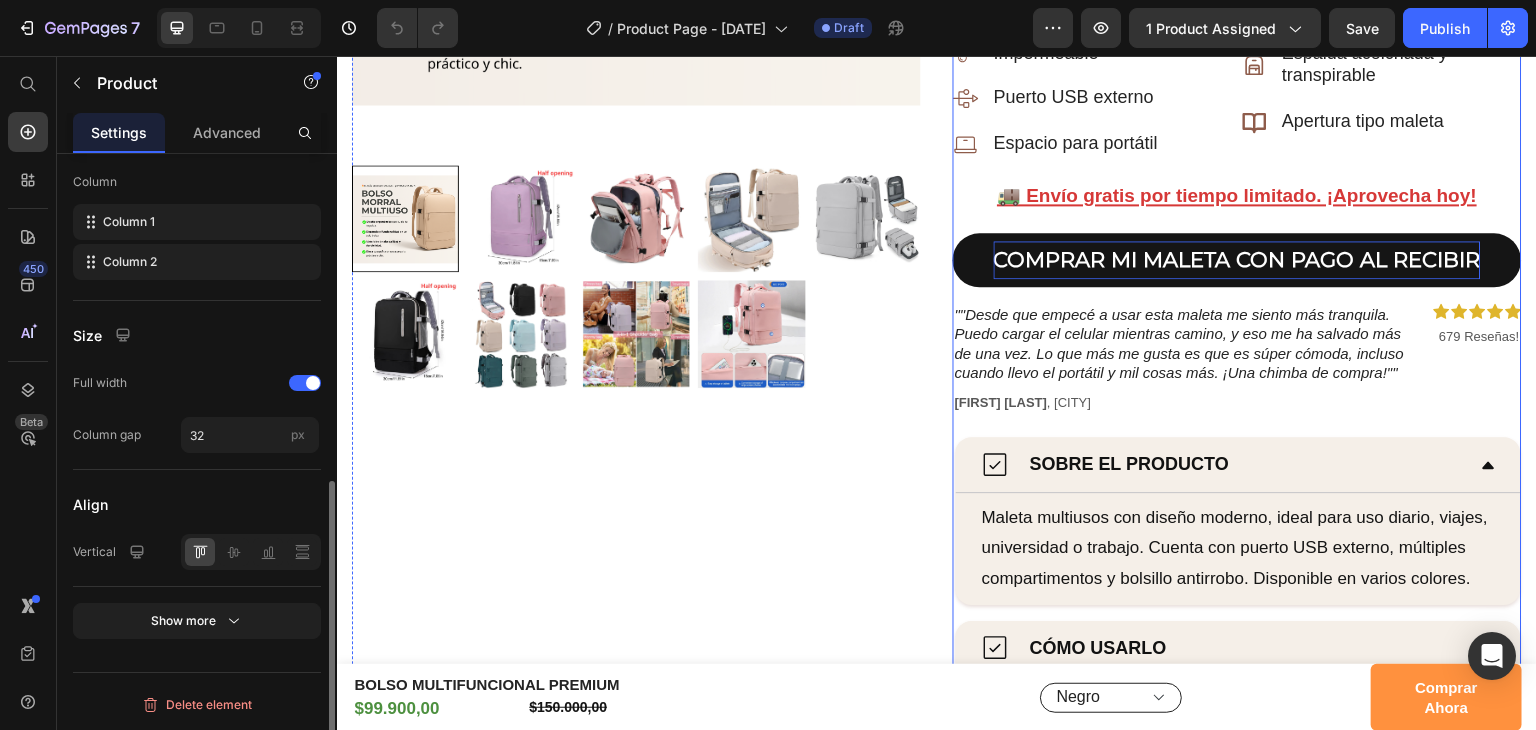click on "COMPRAR MI MALETA CON PAGO AL RECIBIR" at bounding box center (1237, 260) 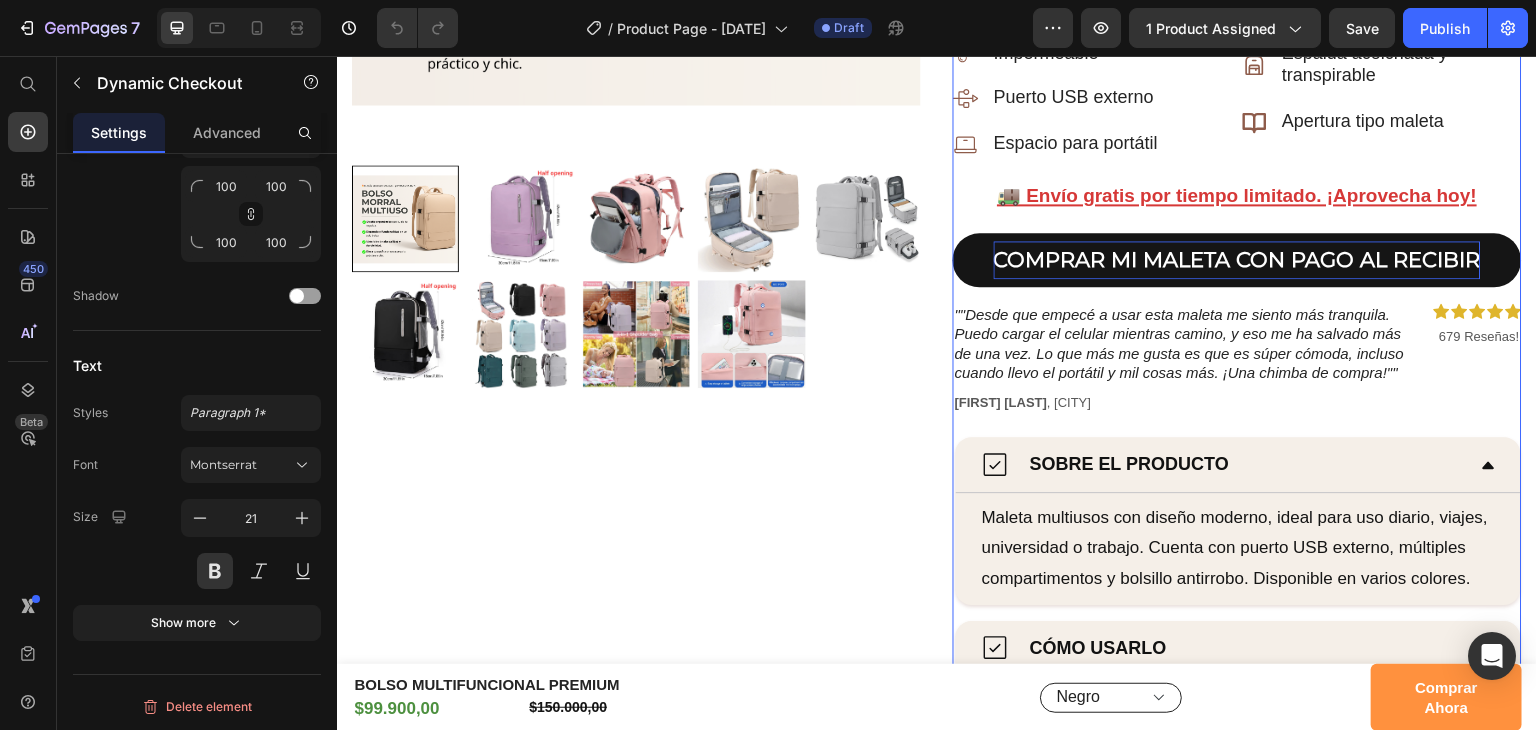 scroll, scrollTop: 0, scrollLeft: 0, axis: both 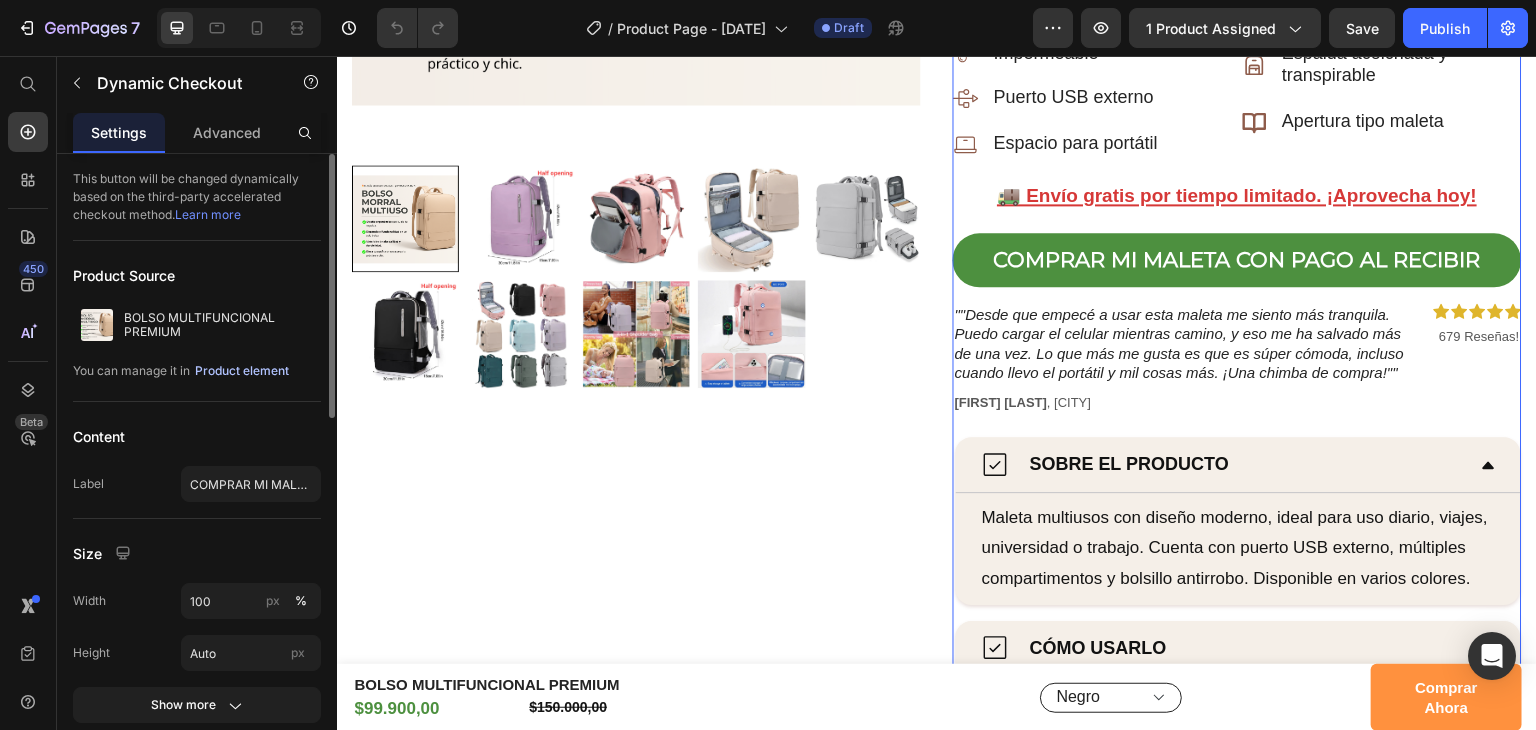 click on "Product element" at bounding box center (242, 371) 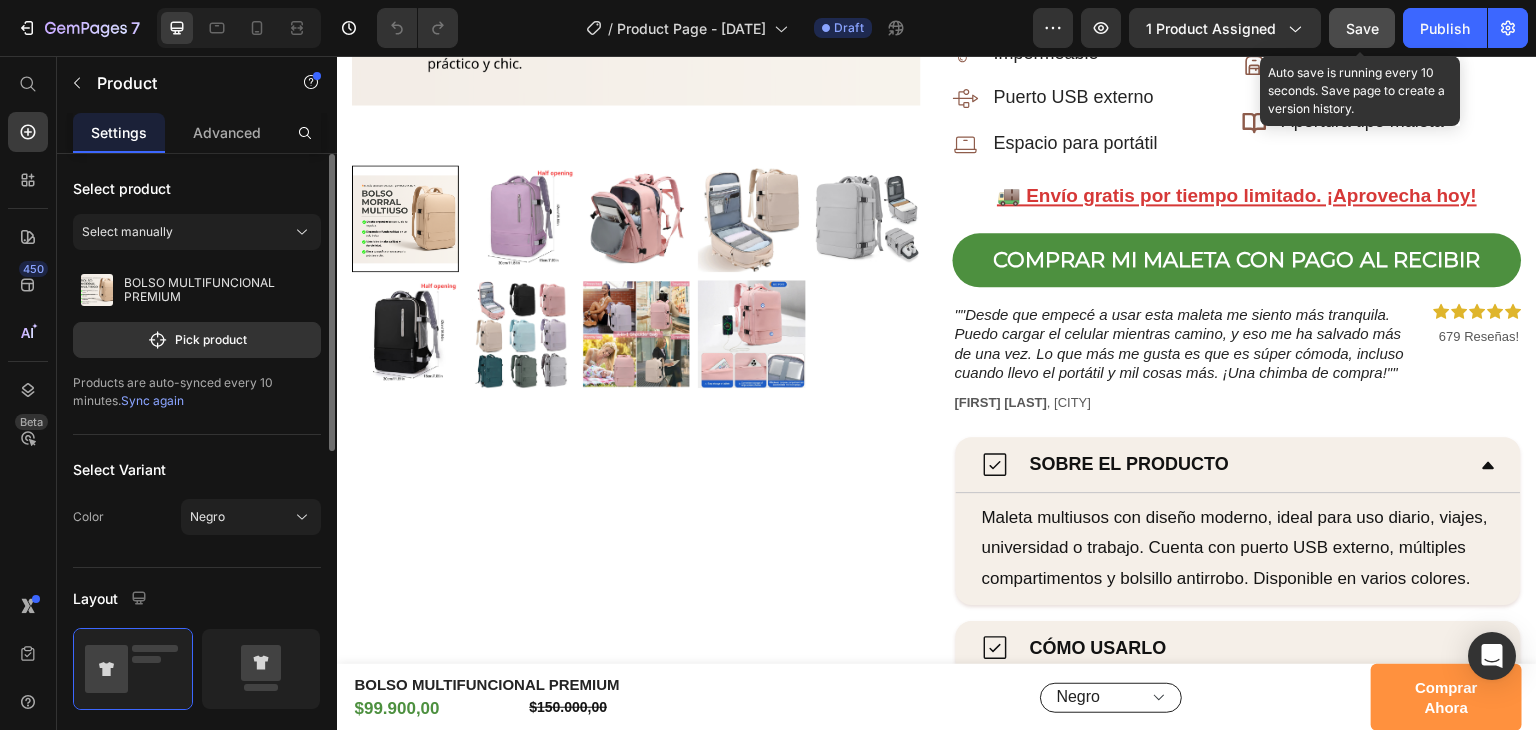 click on "Save" at bounding box center (1362, 28) 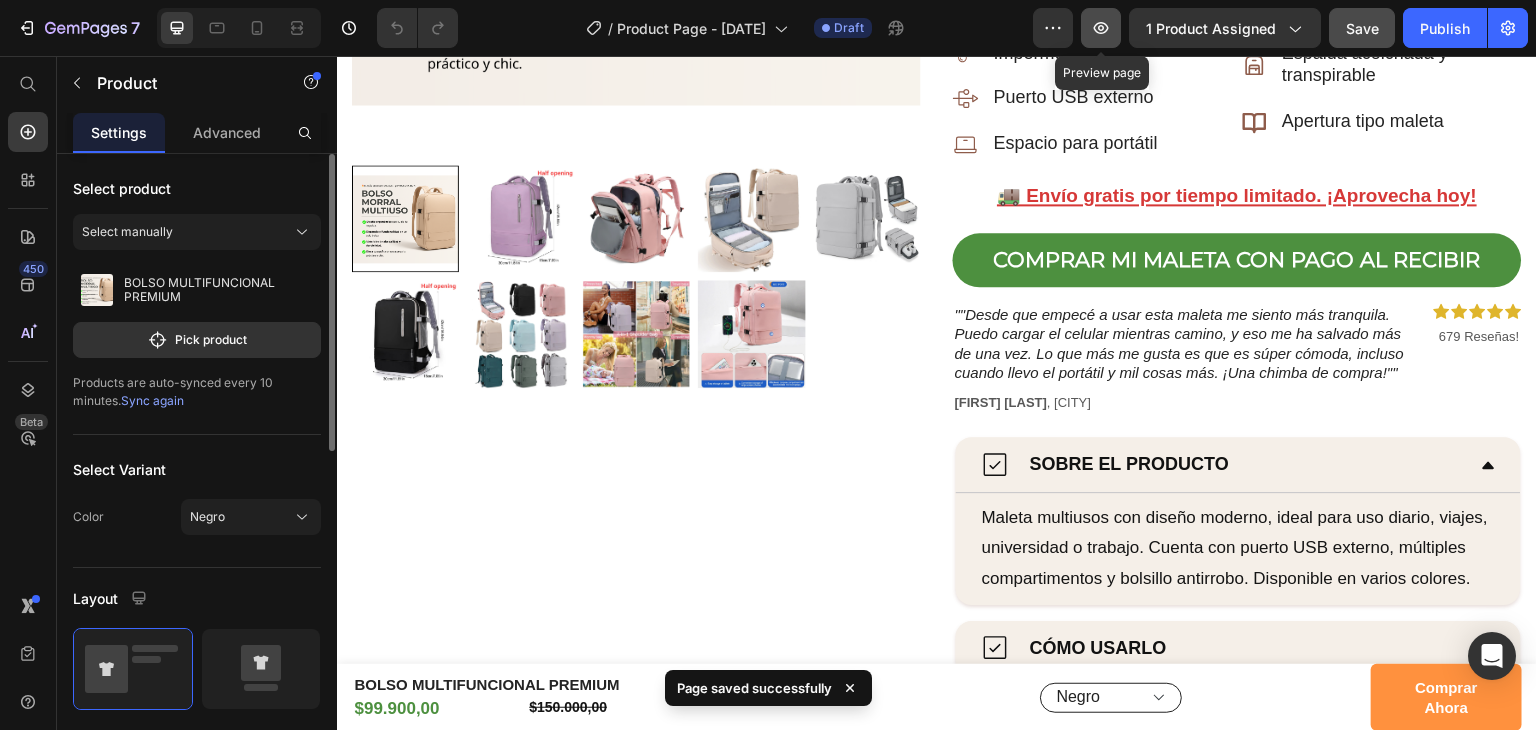 click 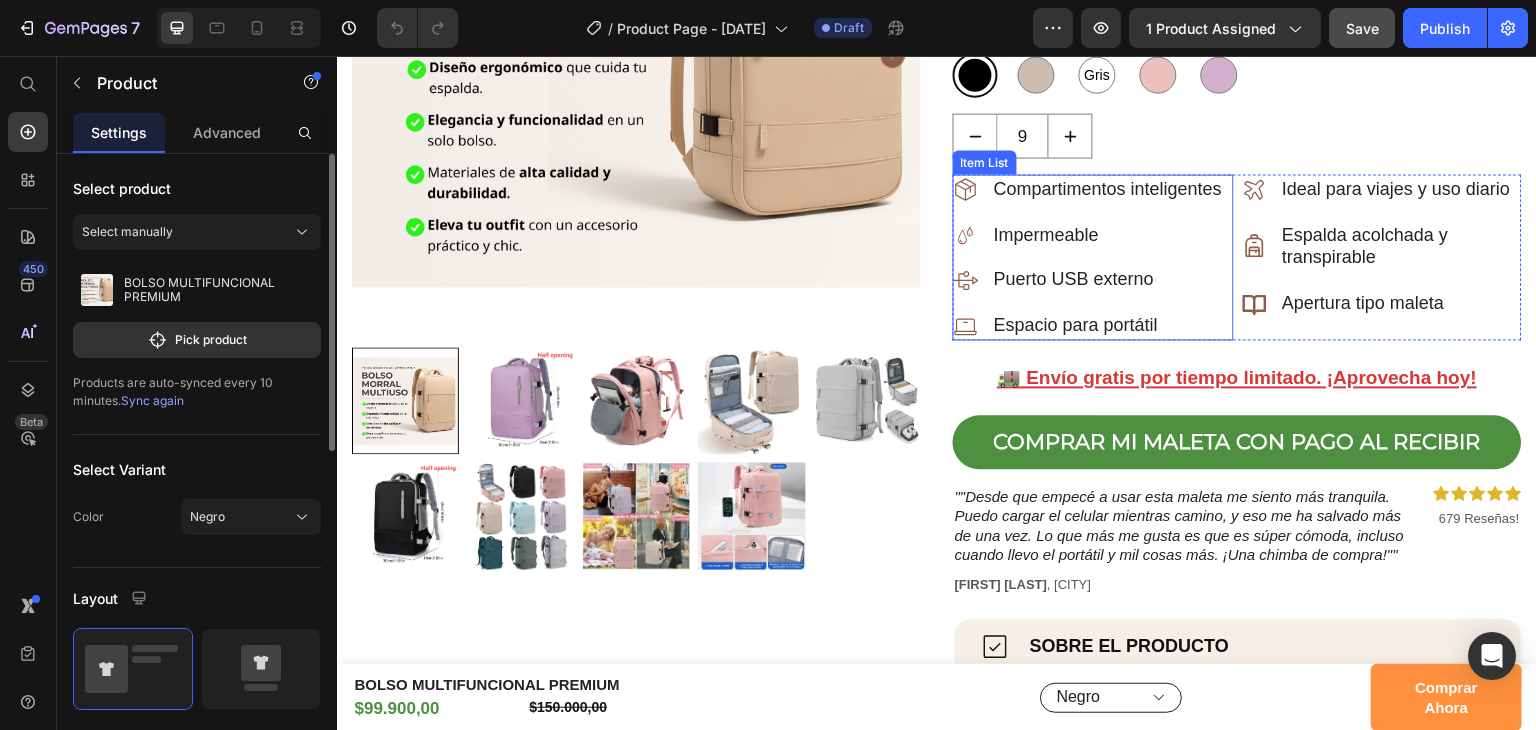 scroll, scrollTop: 700, scrollLeft: 0, axis: vertical 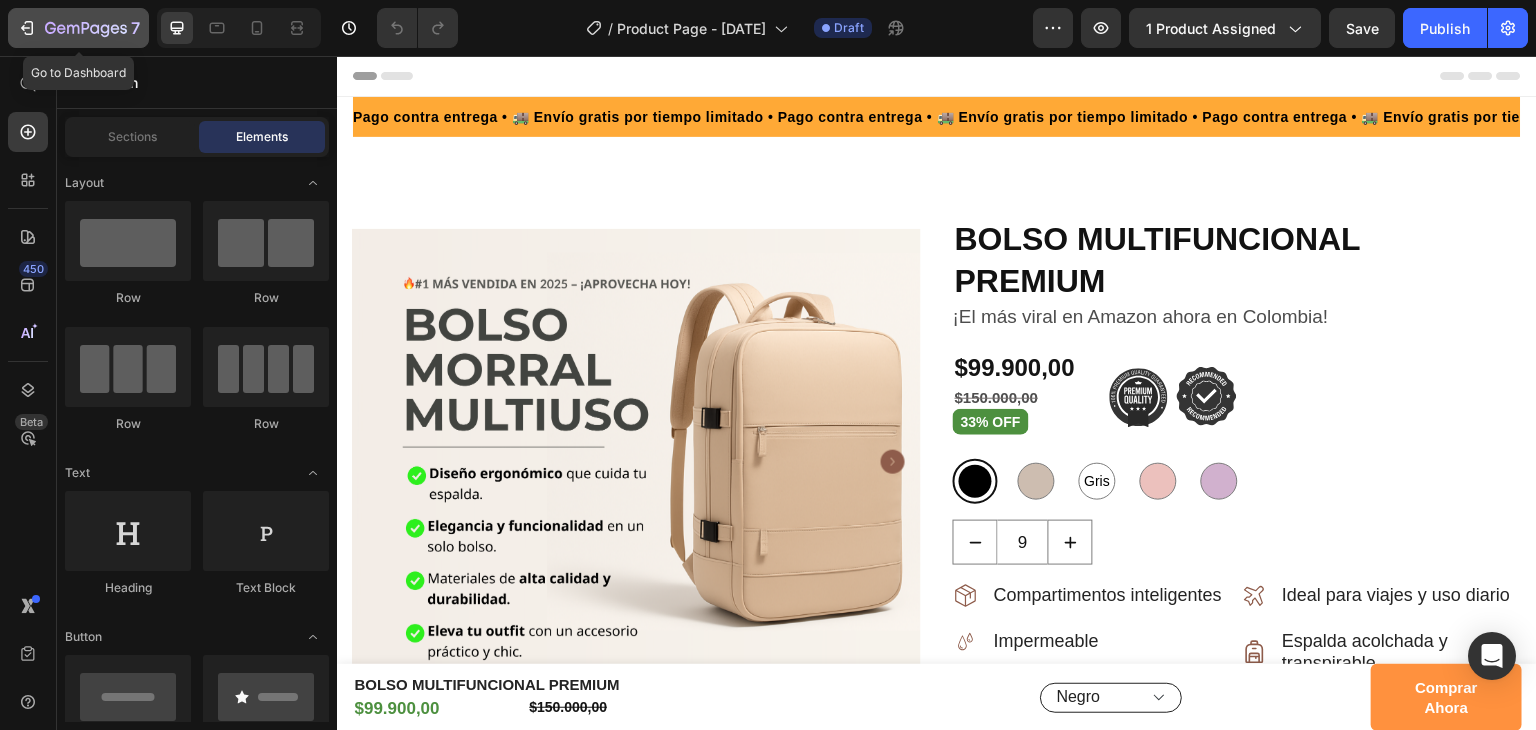 click on "7" 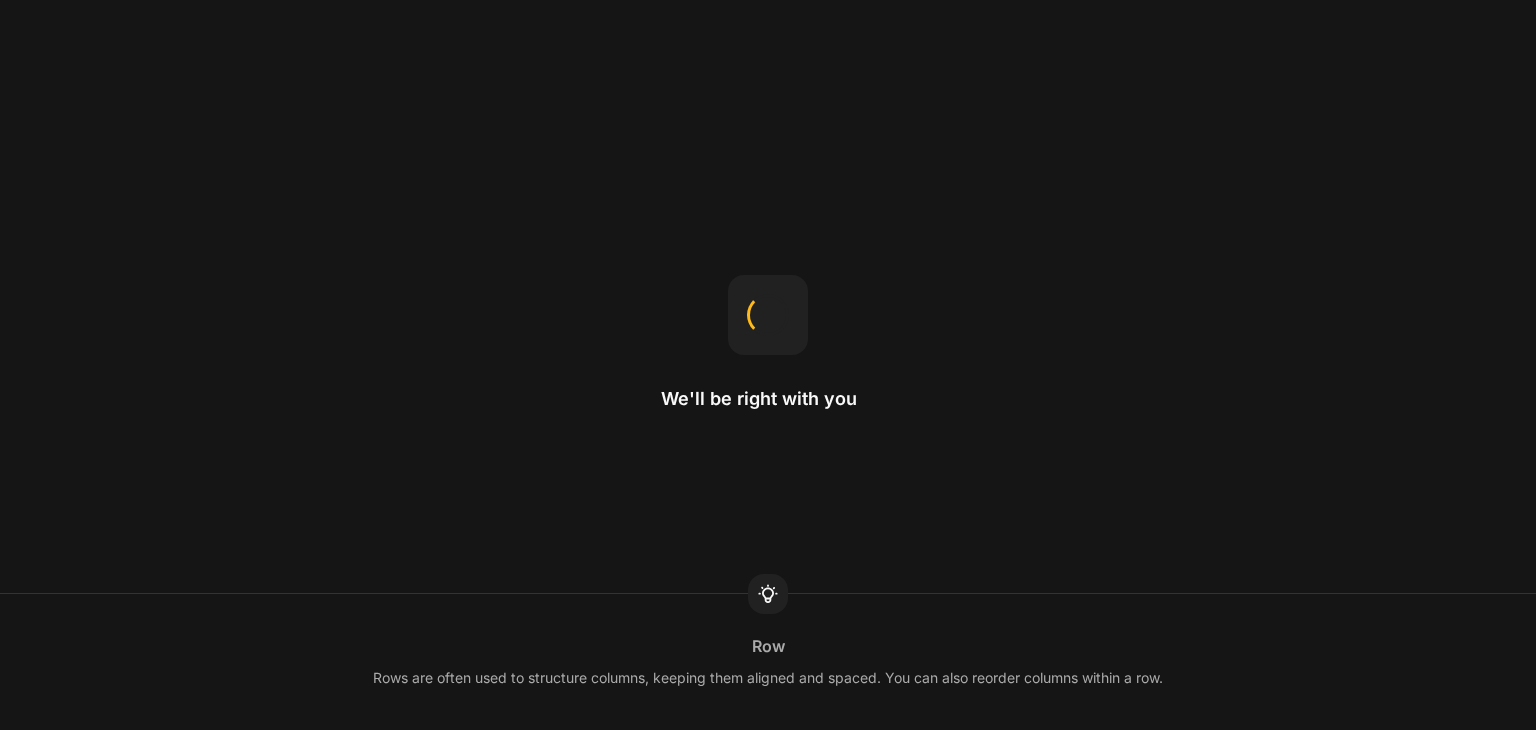 scroll, scrollTop: 0, scrollLeft: 0, axis: both 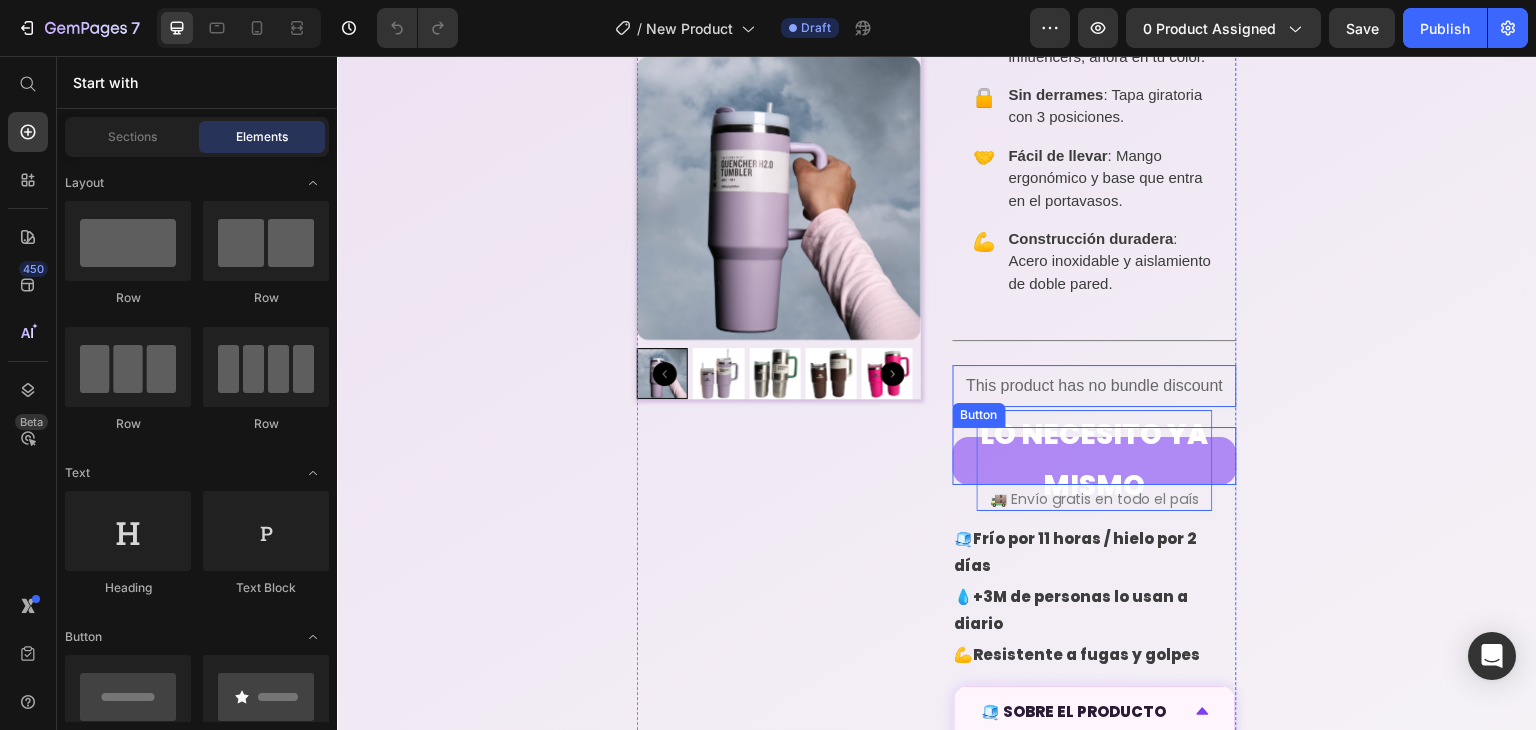 click on "LO NECESITO YA MISMO" at bounding box center [1095, 460] 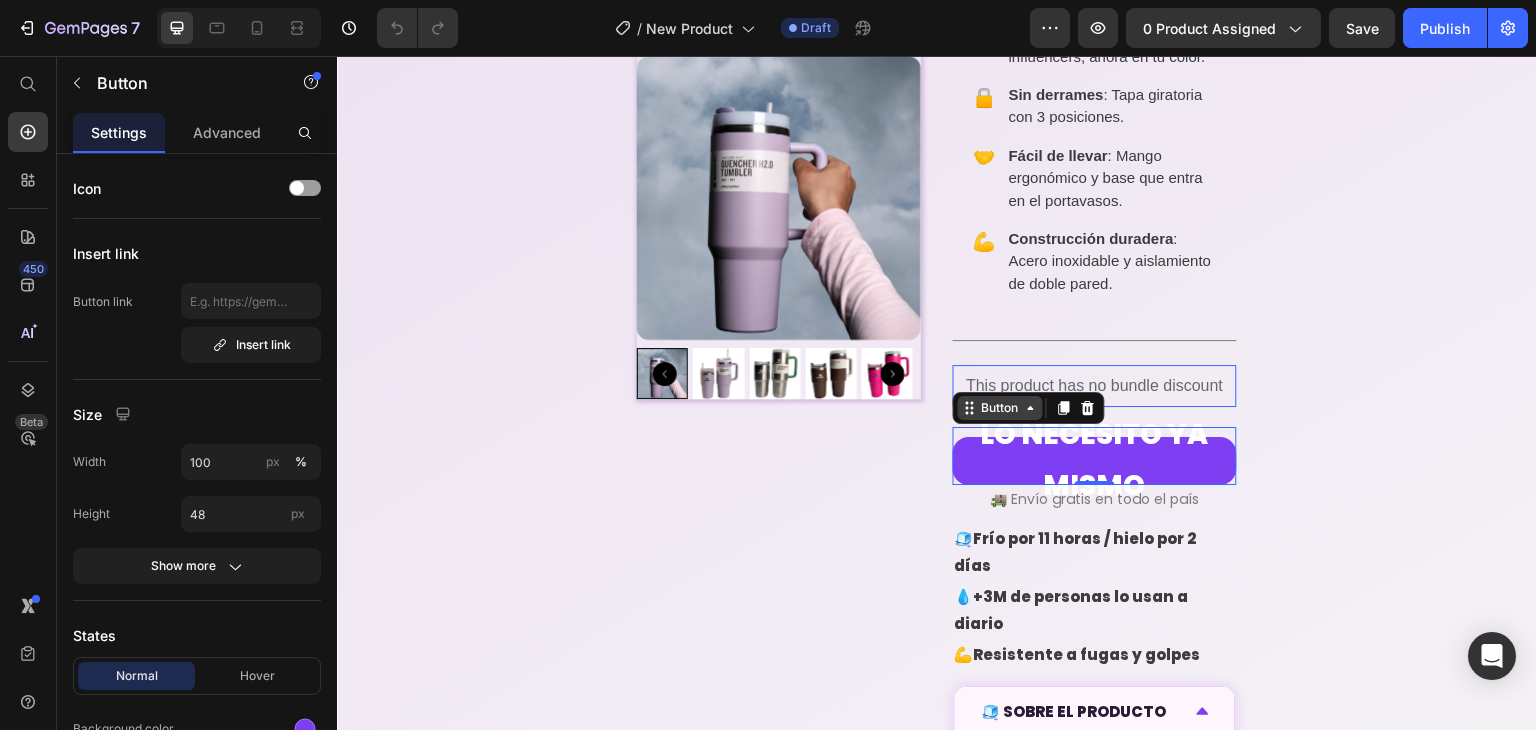 click 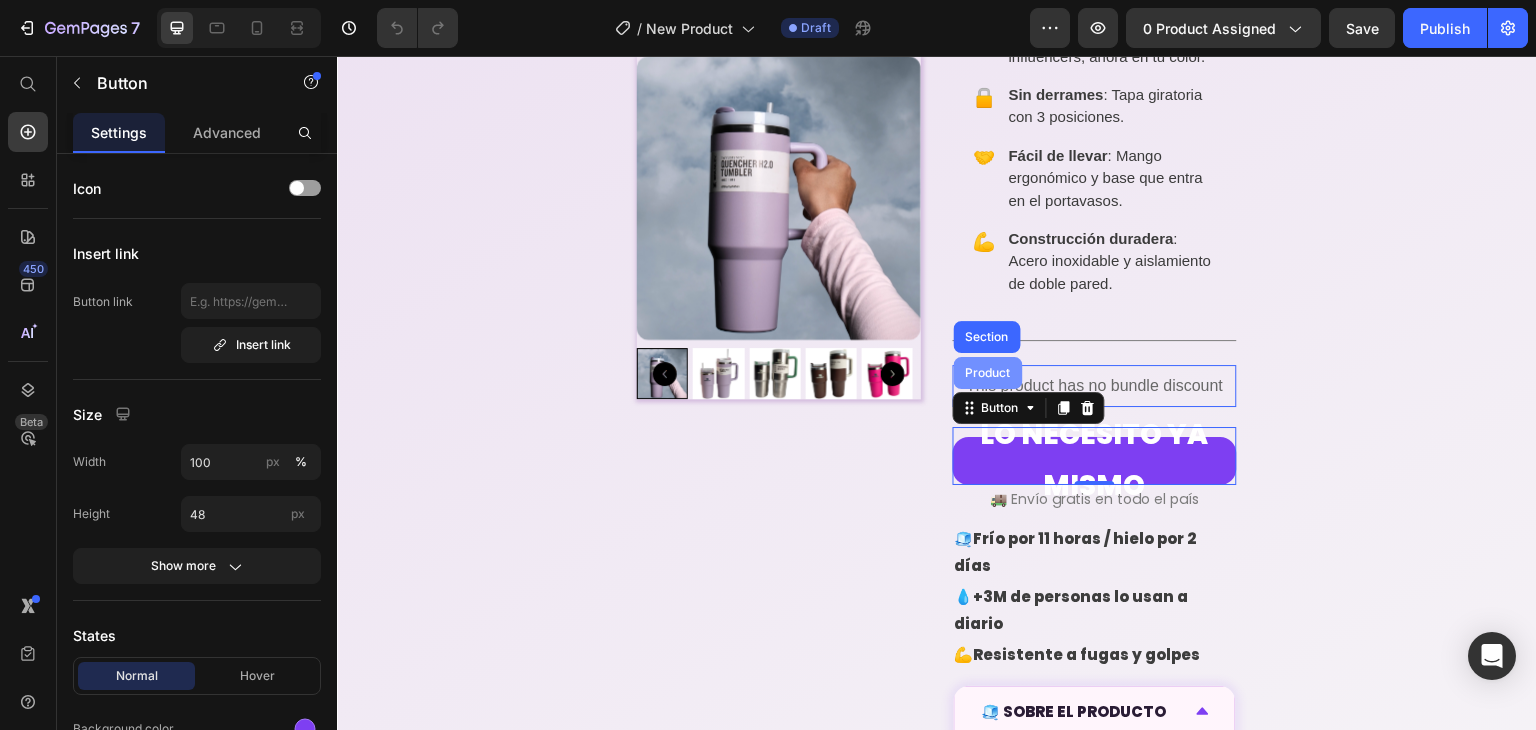 click on "Product" at bounding box center (988, 373) 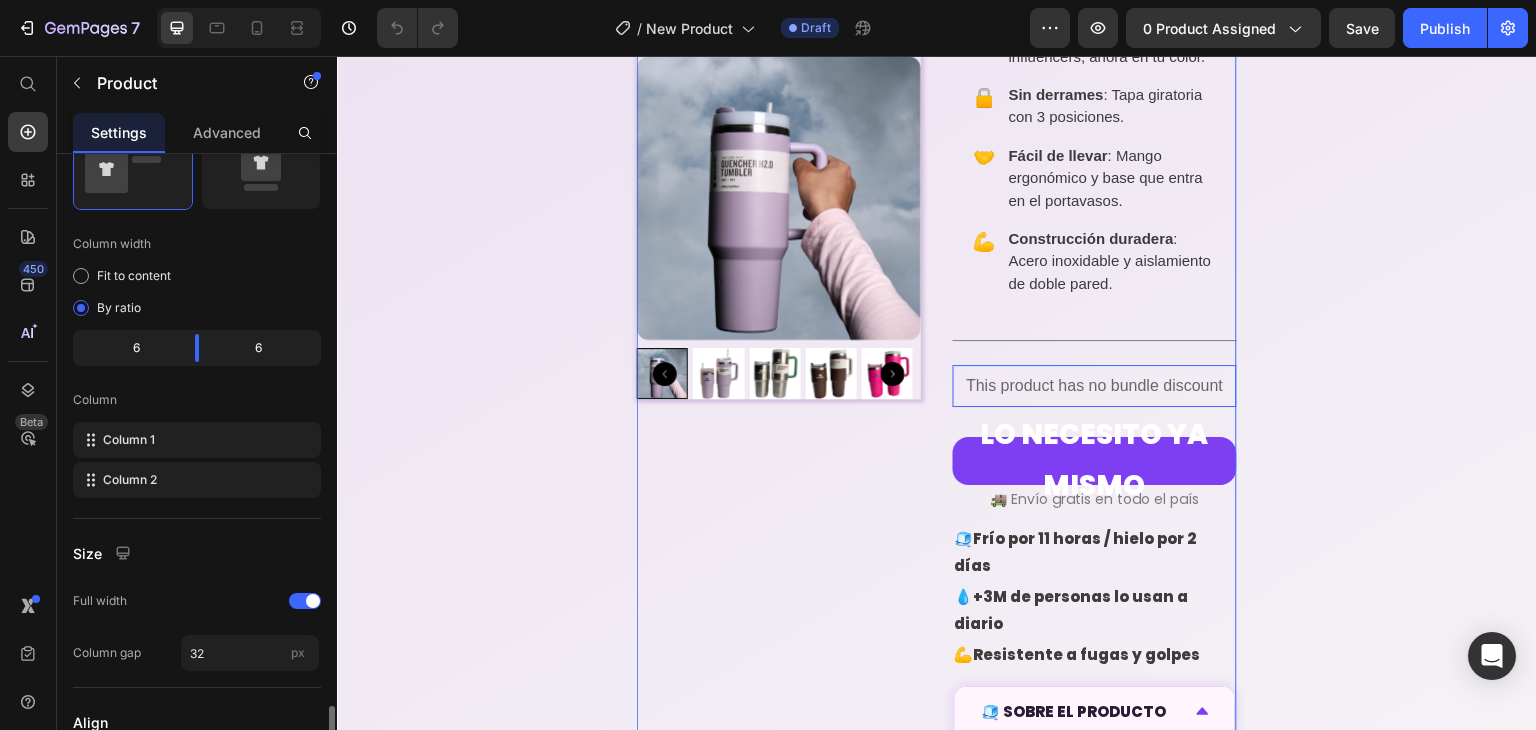 scroll, scrollTop: 716, scrollLeft: 0, axis: vertical 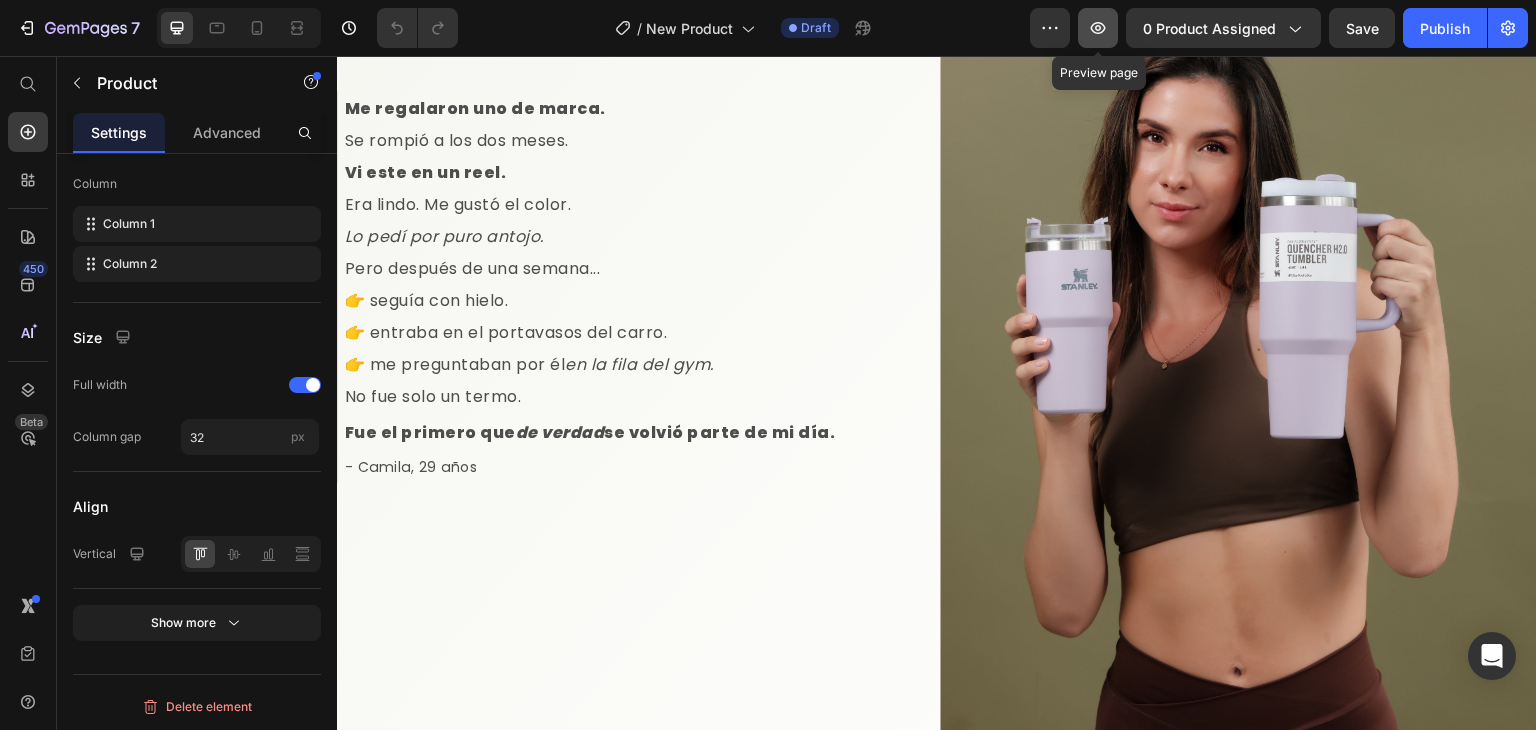 click 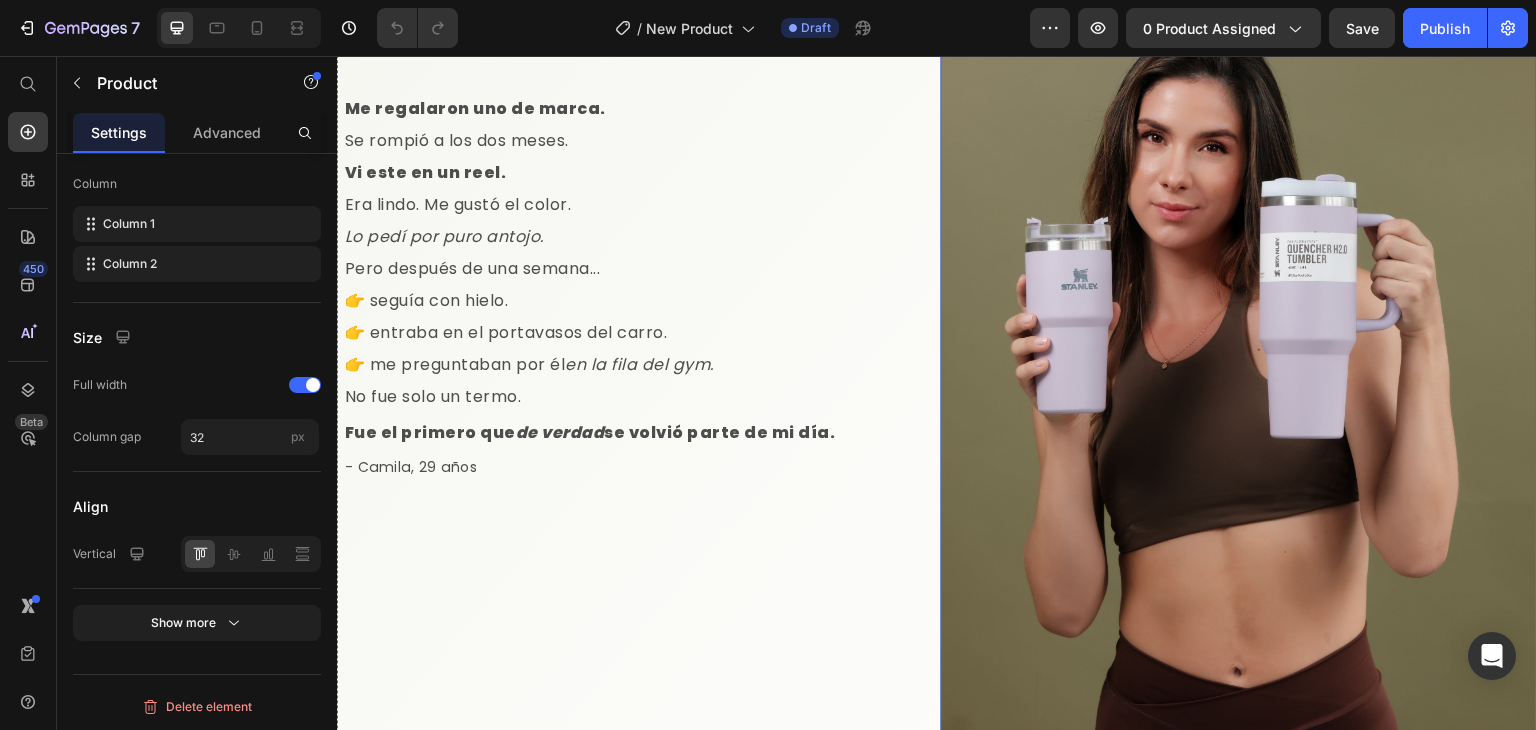 scroll, scrollTop: 1900, scrollLeft: 0, axis: vertical 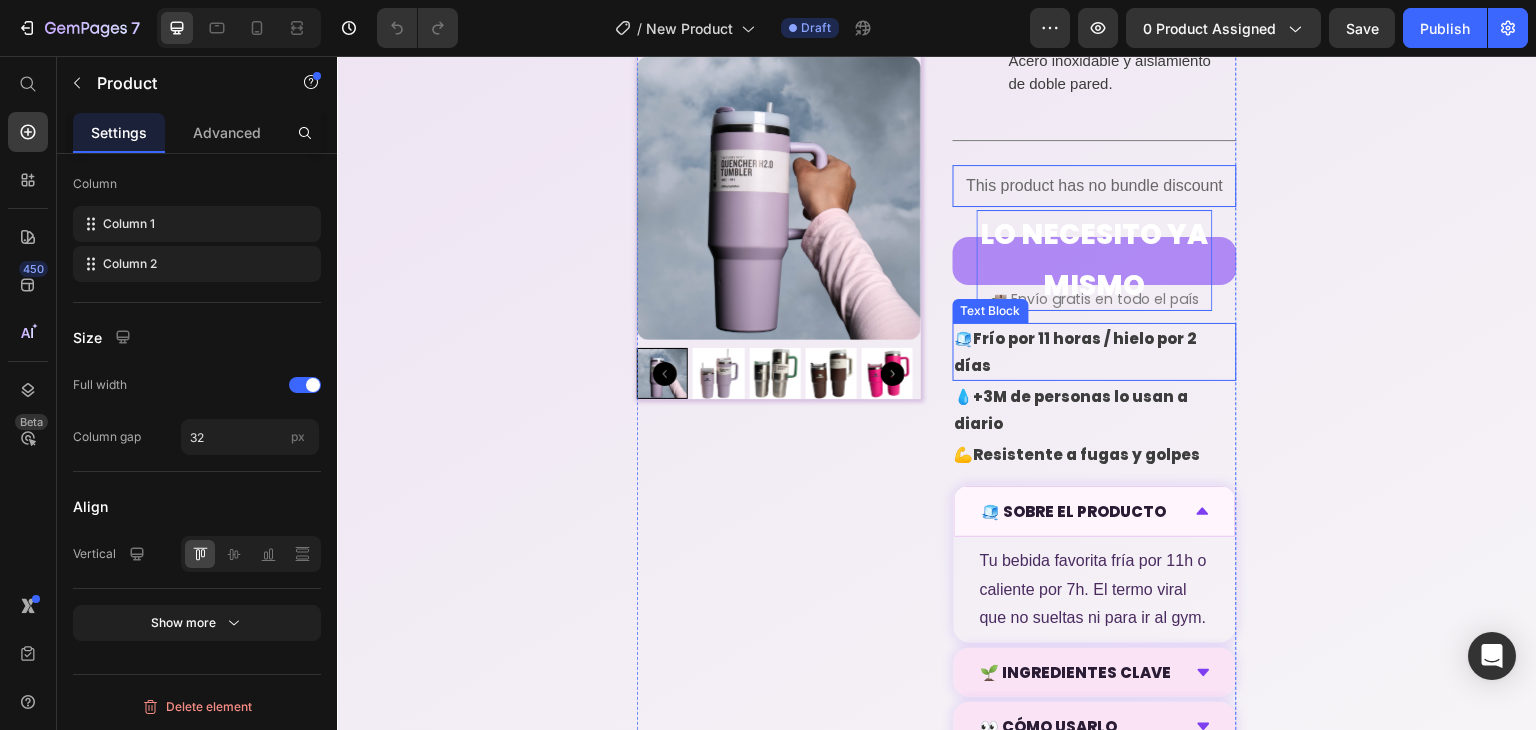 click on "LO NECESITO YA MISMO" at bounding box center [1095, 260] 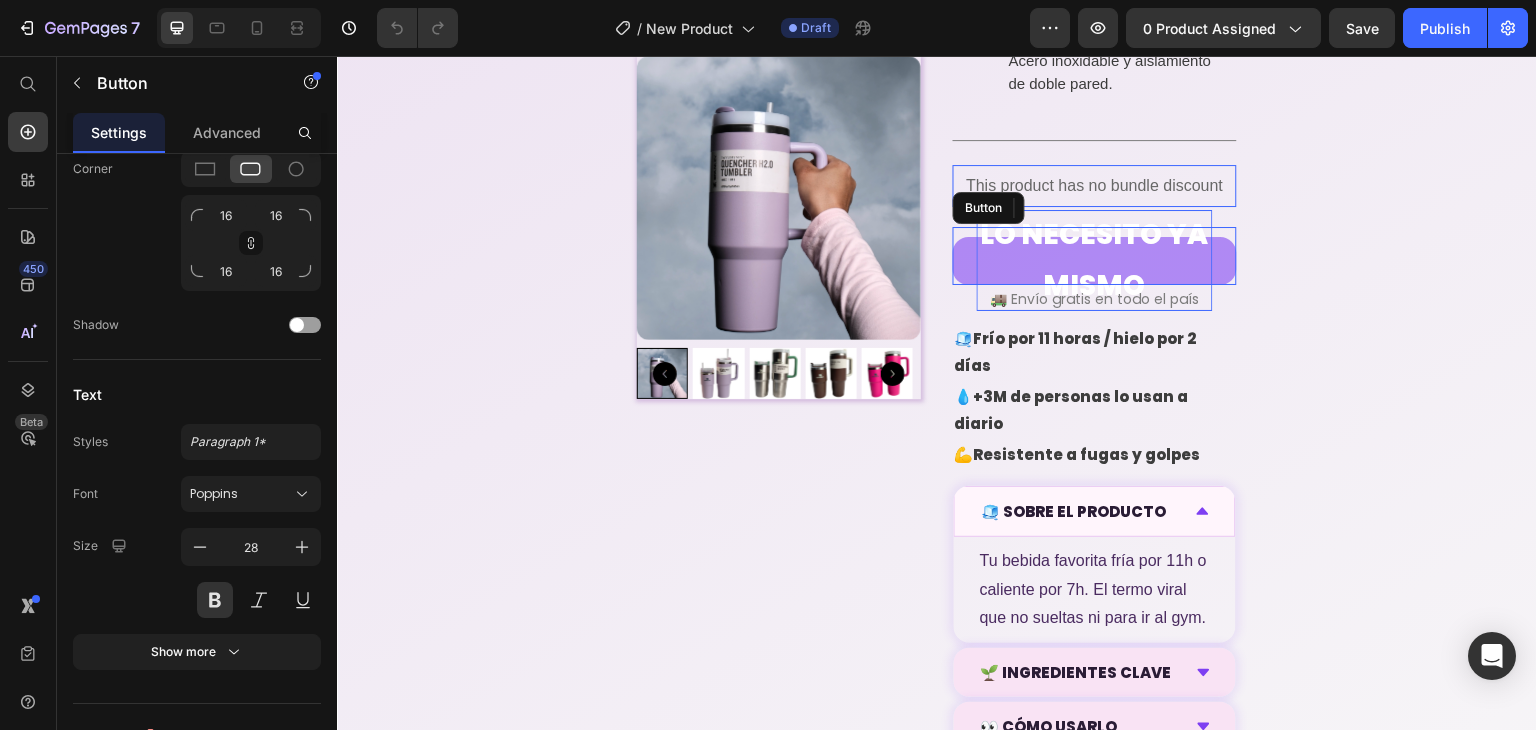 scroll, scrollTop: 0, scrollLeft: 0, axis: both 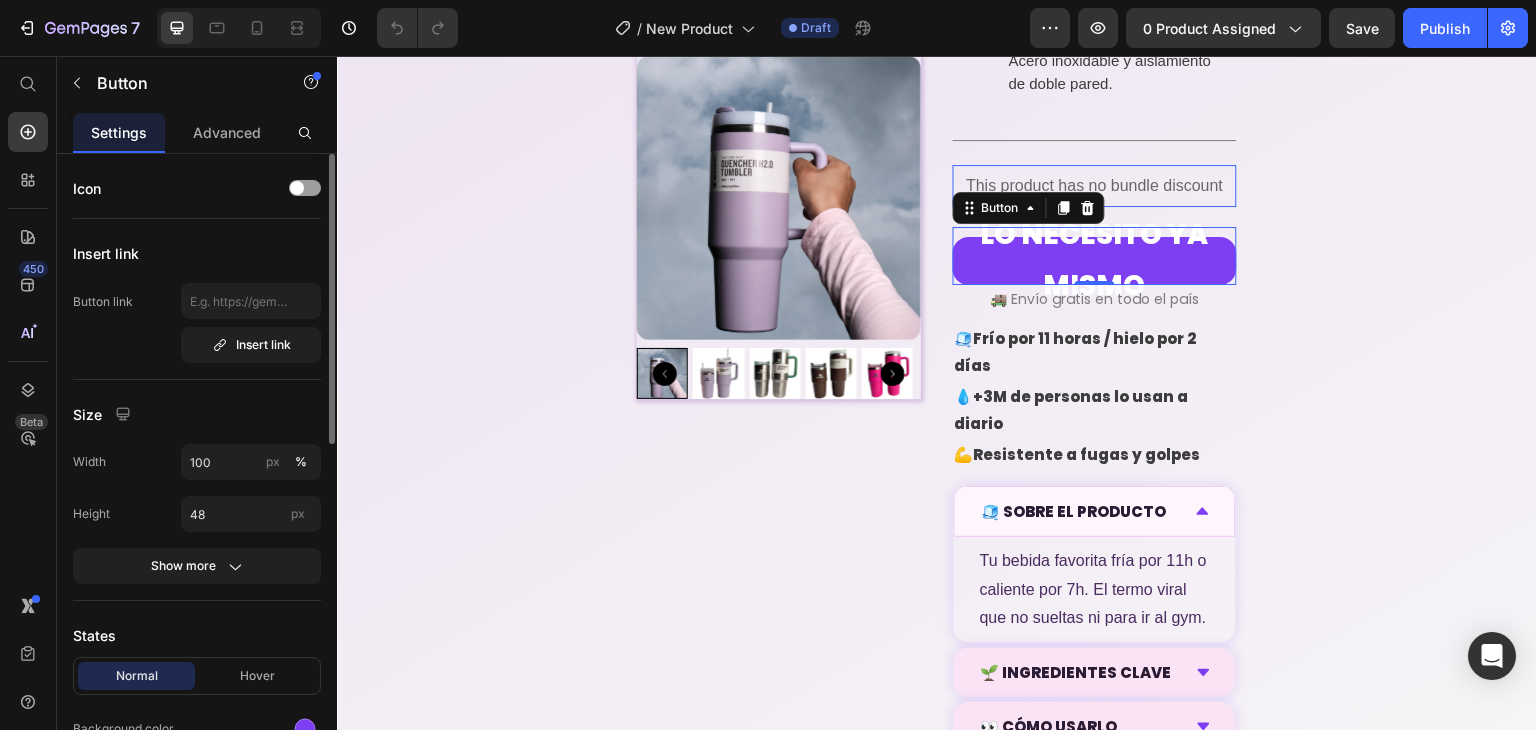 click on "Insert link Button link  Insert link" 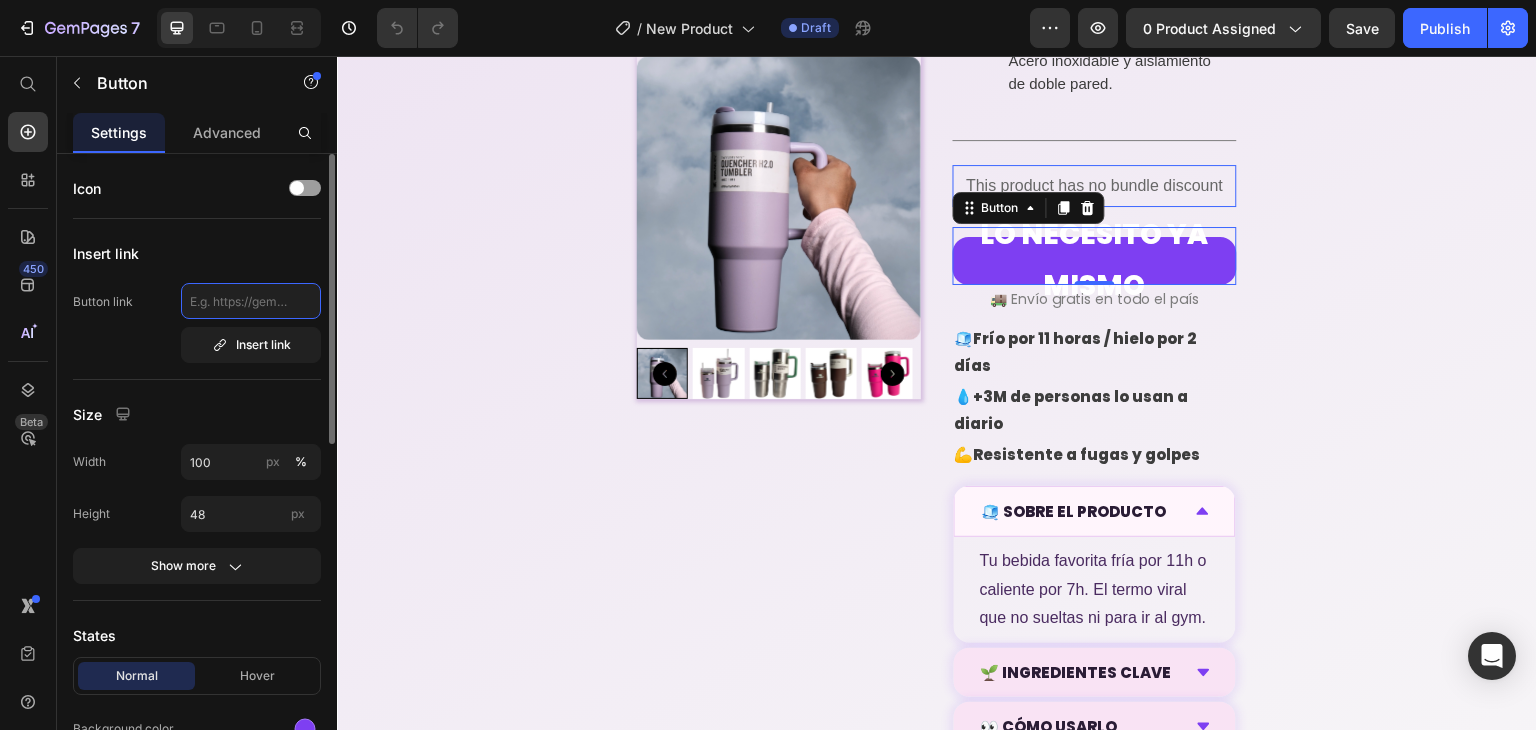 click 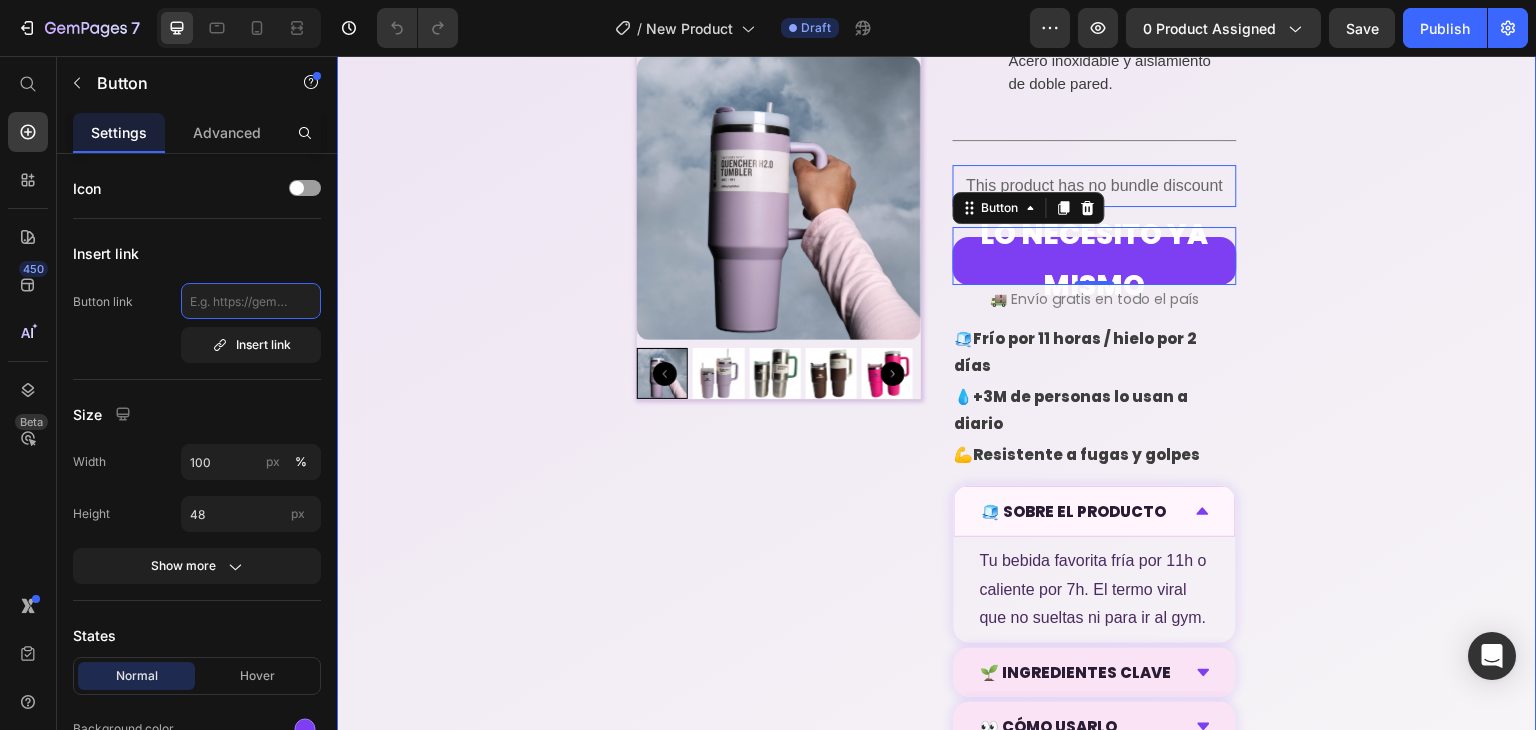 drag, startPoint x: 563, startPoint y: 351, endPoint x: 350, endPoint y: 308, distance: 217.29703 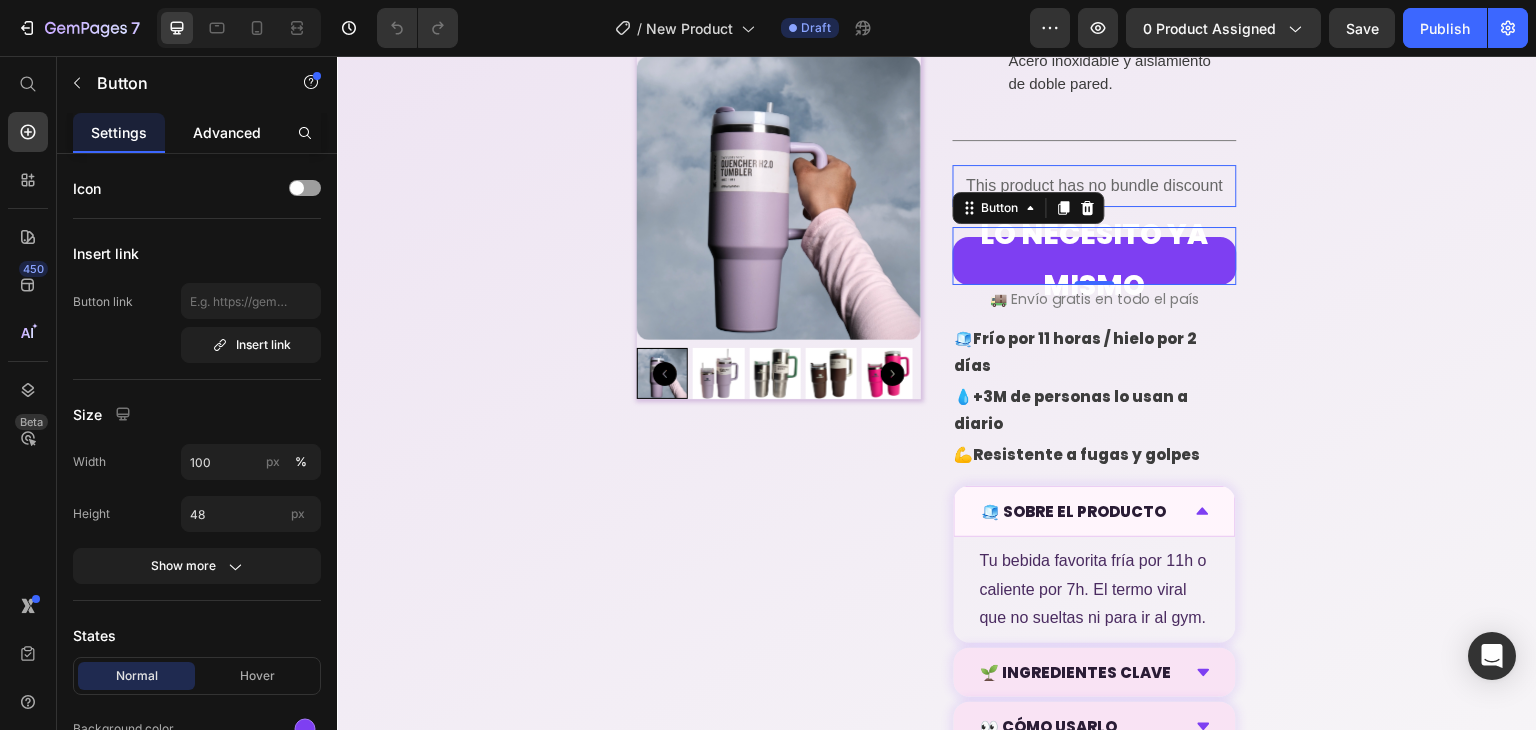 click on "Advanced" at bounding box center [227, 132] 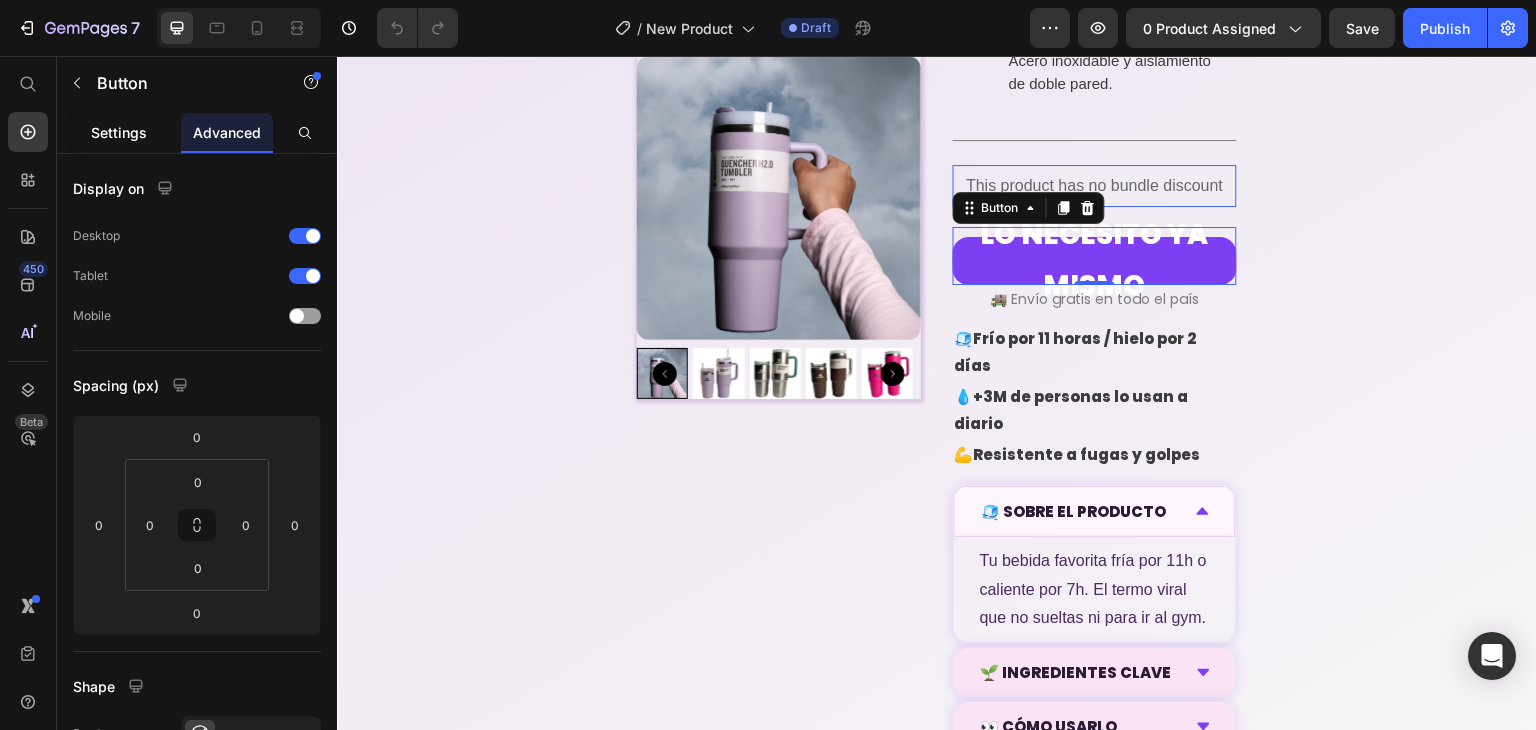 click on "Settings" 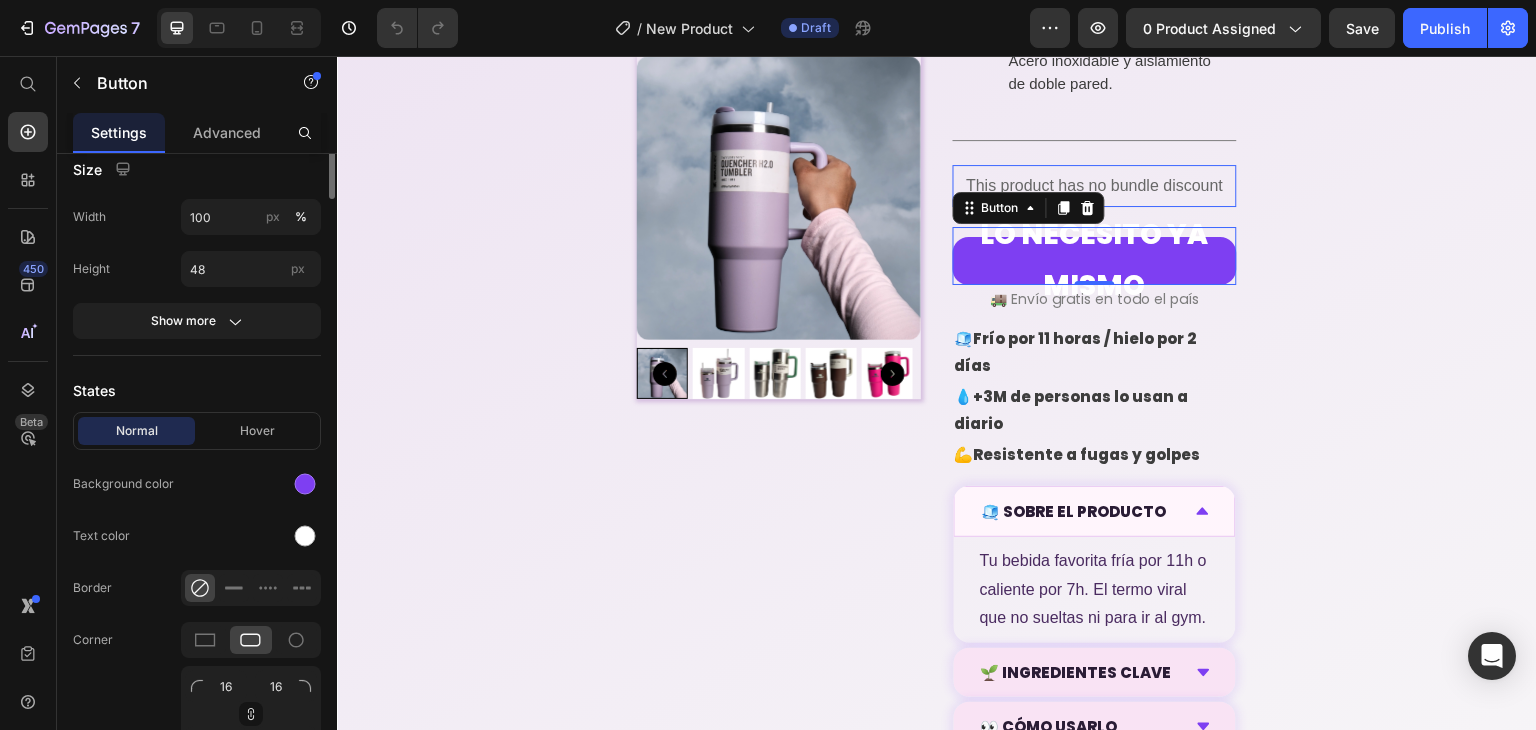 scroll, scrollTop: 0, scrollLeft: 0, axis: both 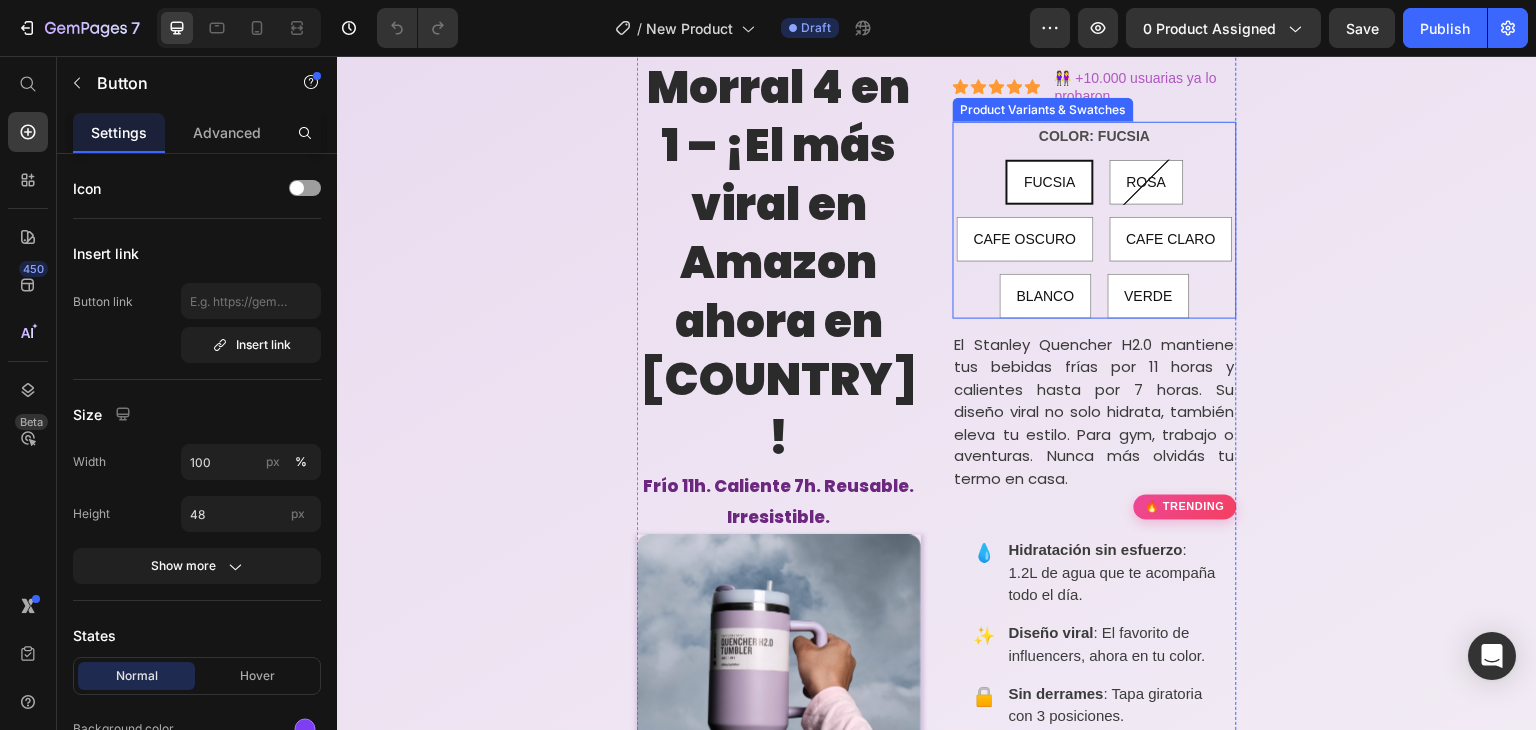 click on "FUCSIA" at bounding box center [1049, 182] 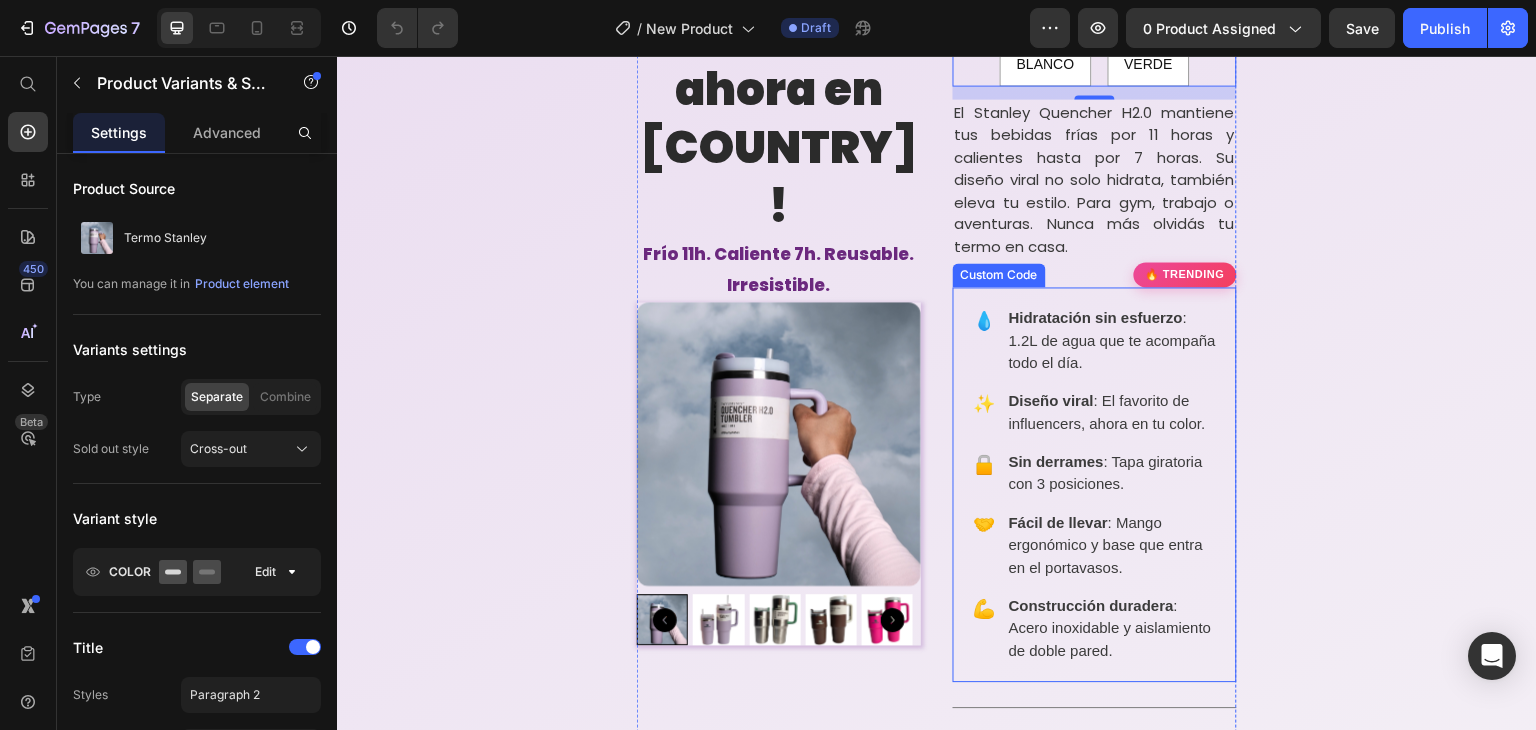 scroll, scrollTop: 600, scrollLeft: 0, axis: vertical 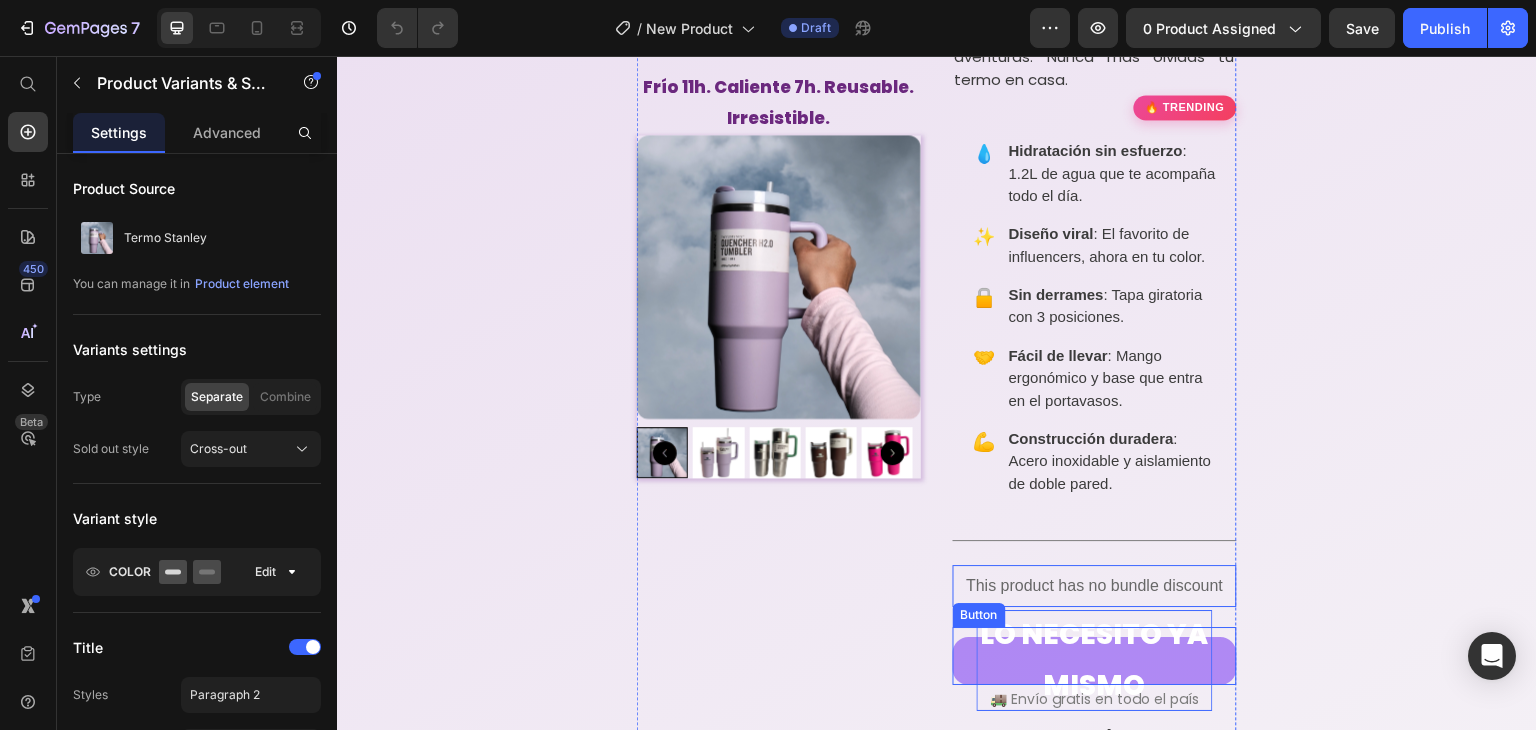 click on "LO NECESITO YA MISMO" at bounding box center [1095, 660] 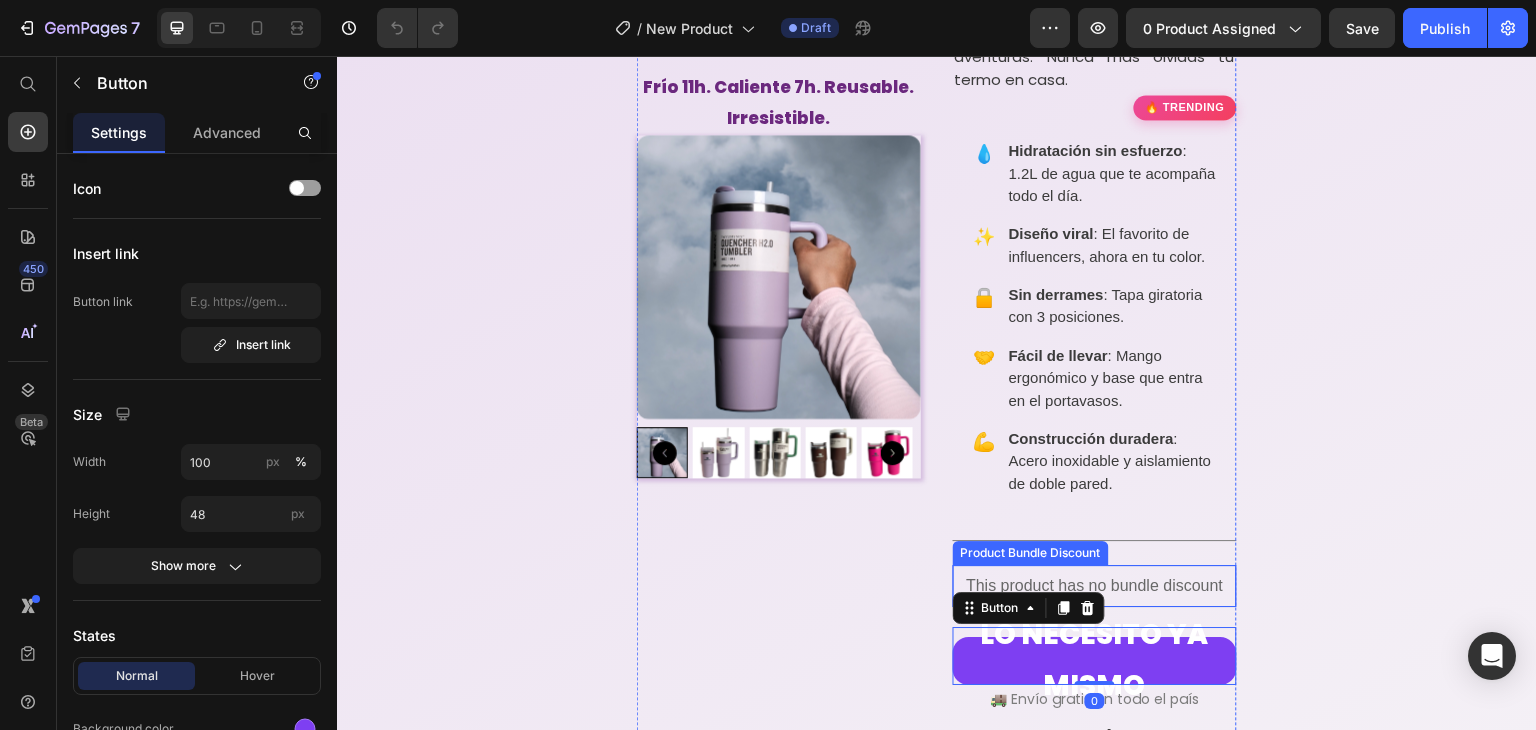 click on "This product has no bundle discount" at bounding box center (1095, 586) 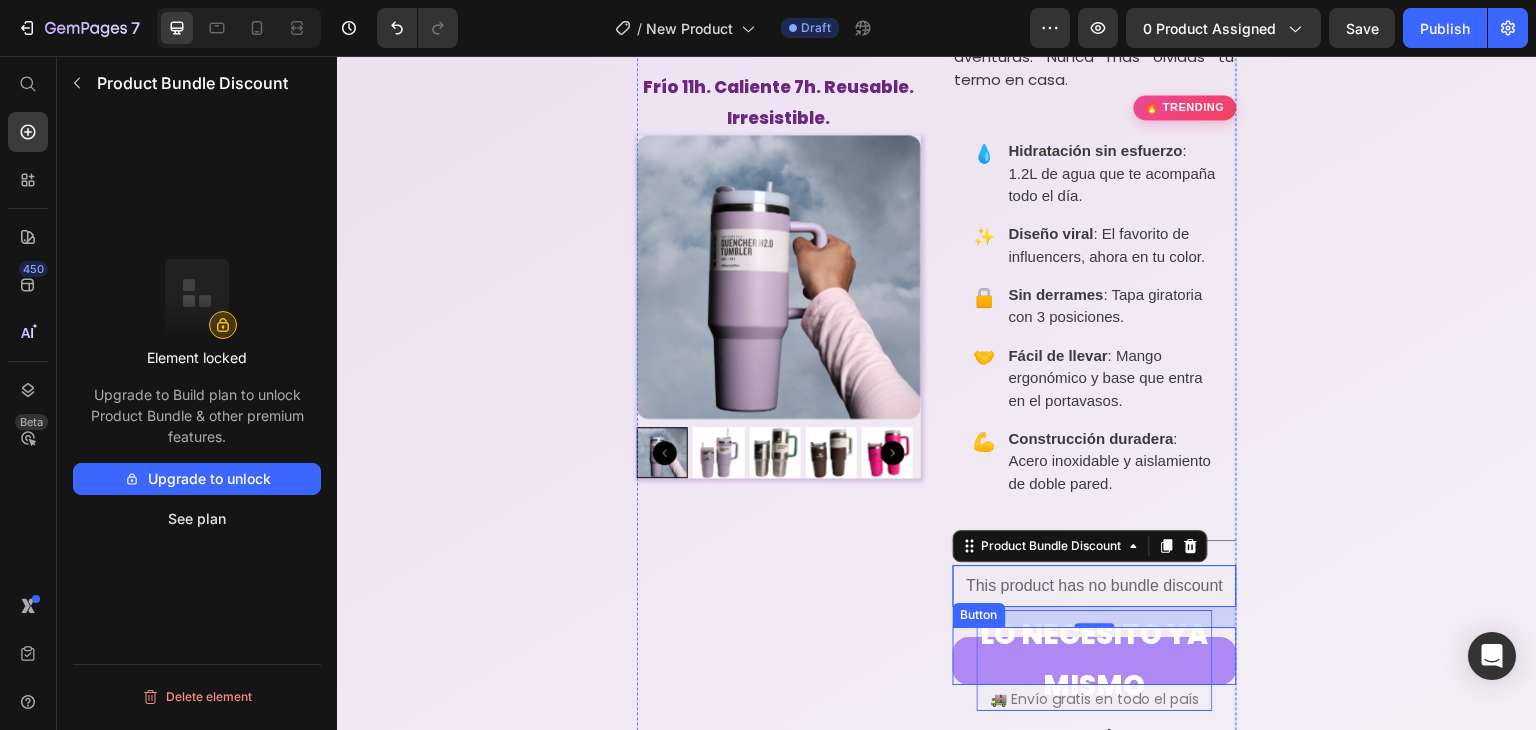 click on "LO NECESITO YA MISMO" at bounding box center (1095, 660) 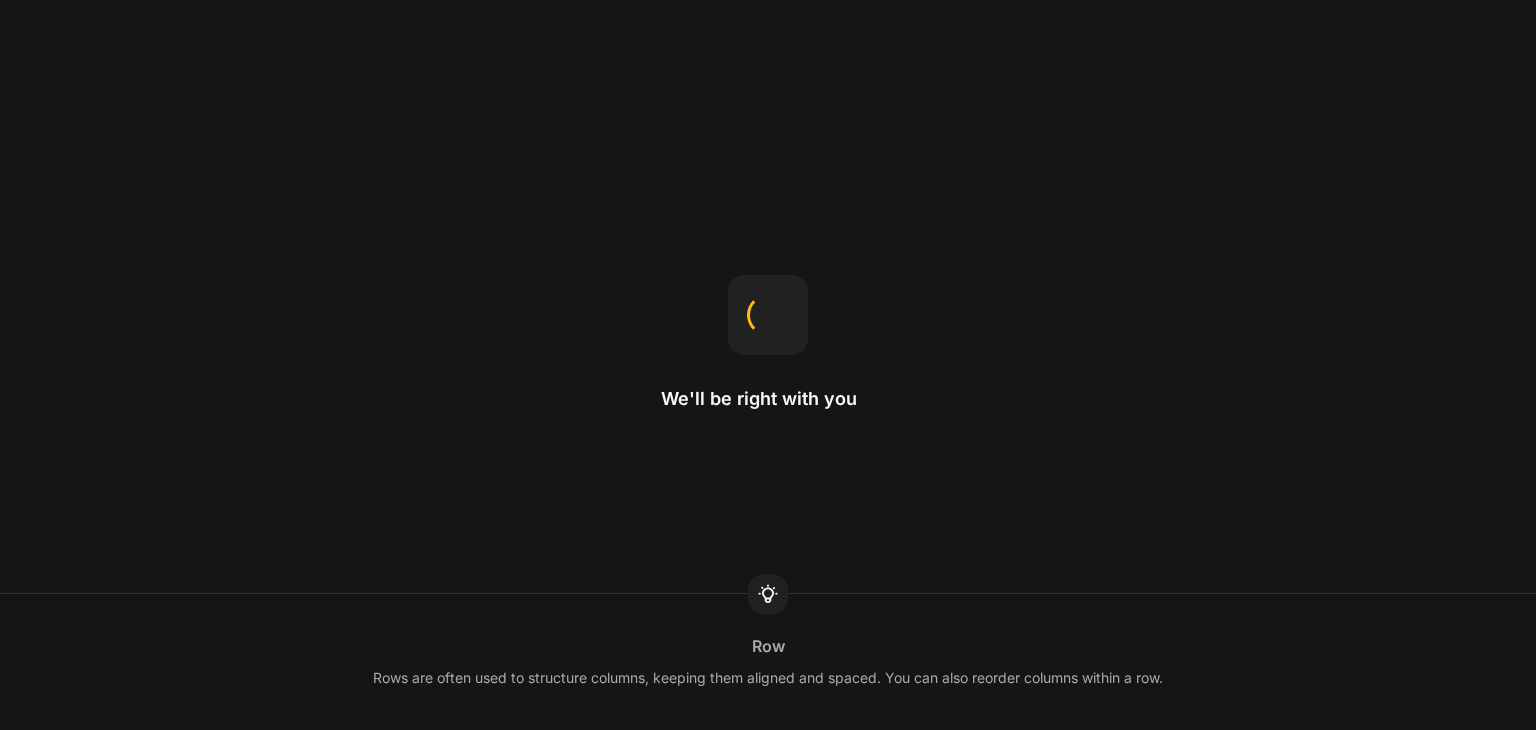 scroll, scrollTop: 0, scrollLeft: 0, axis: both 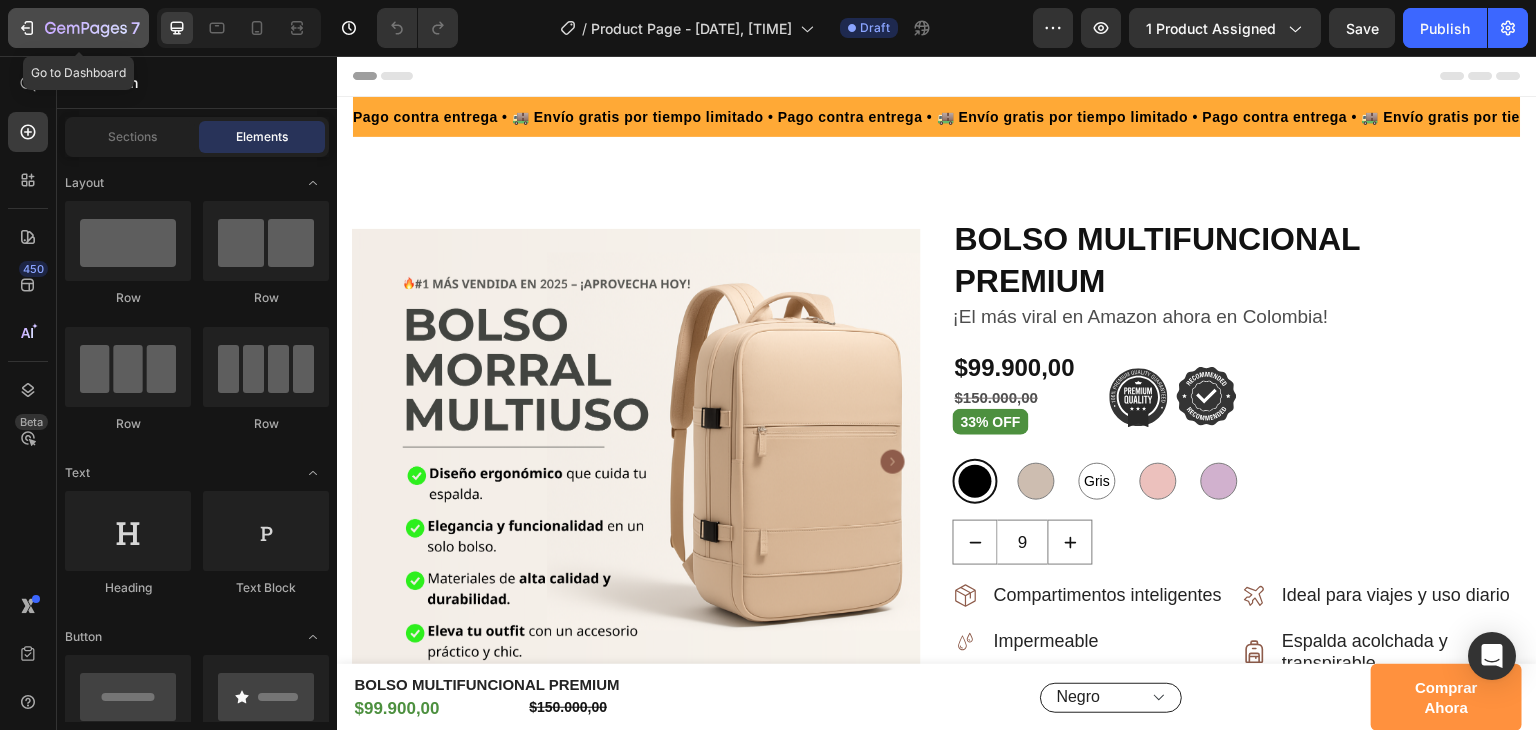 click 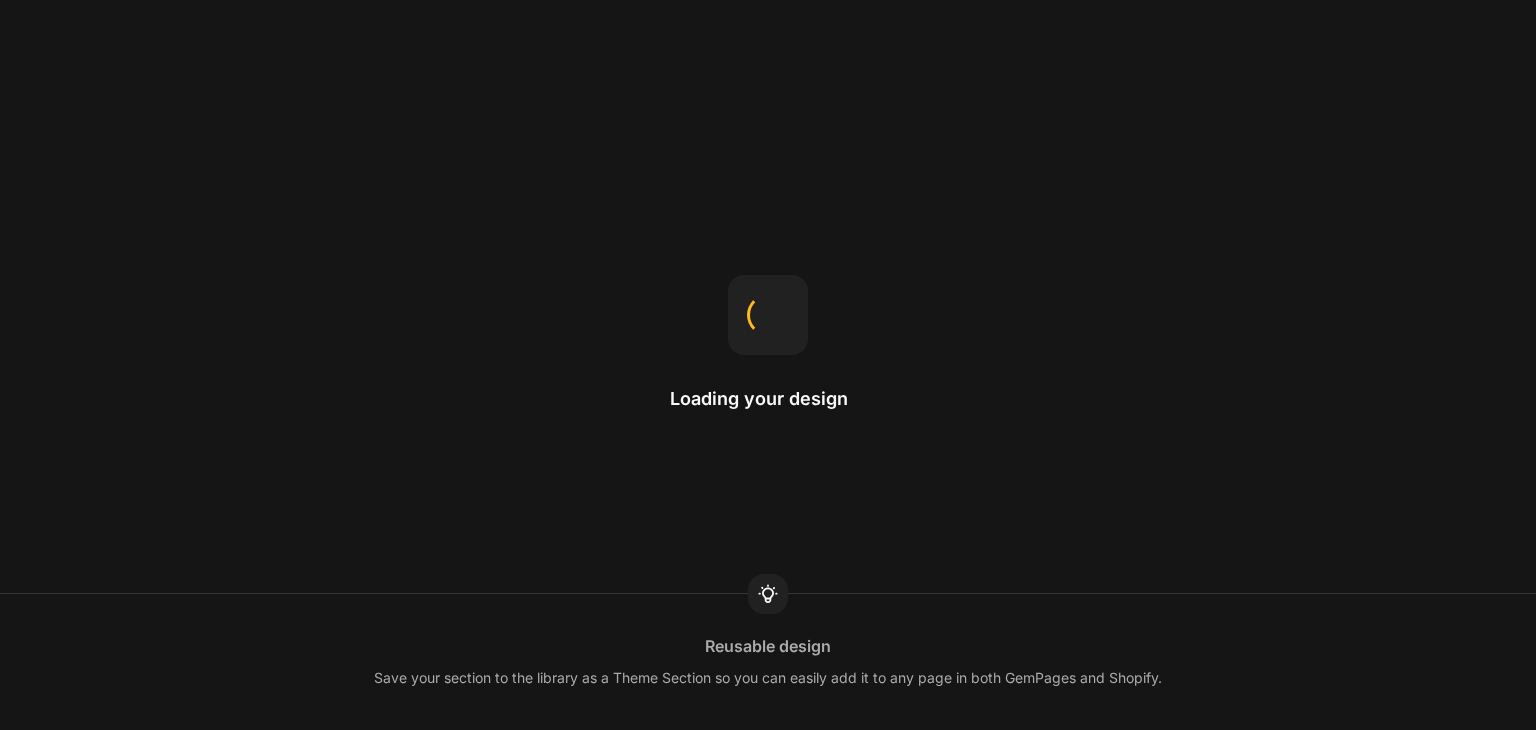 scroll, scrollTop: 0, scrollLeft: 0, axis: both 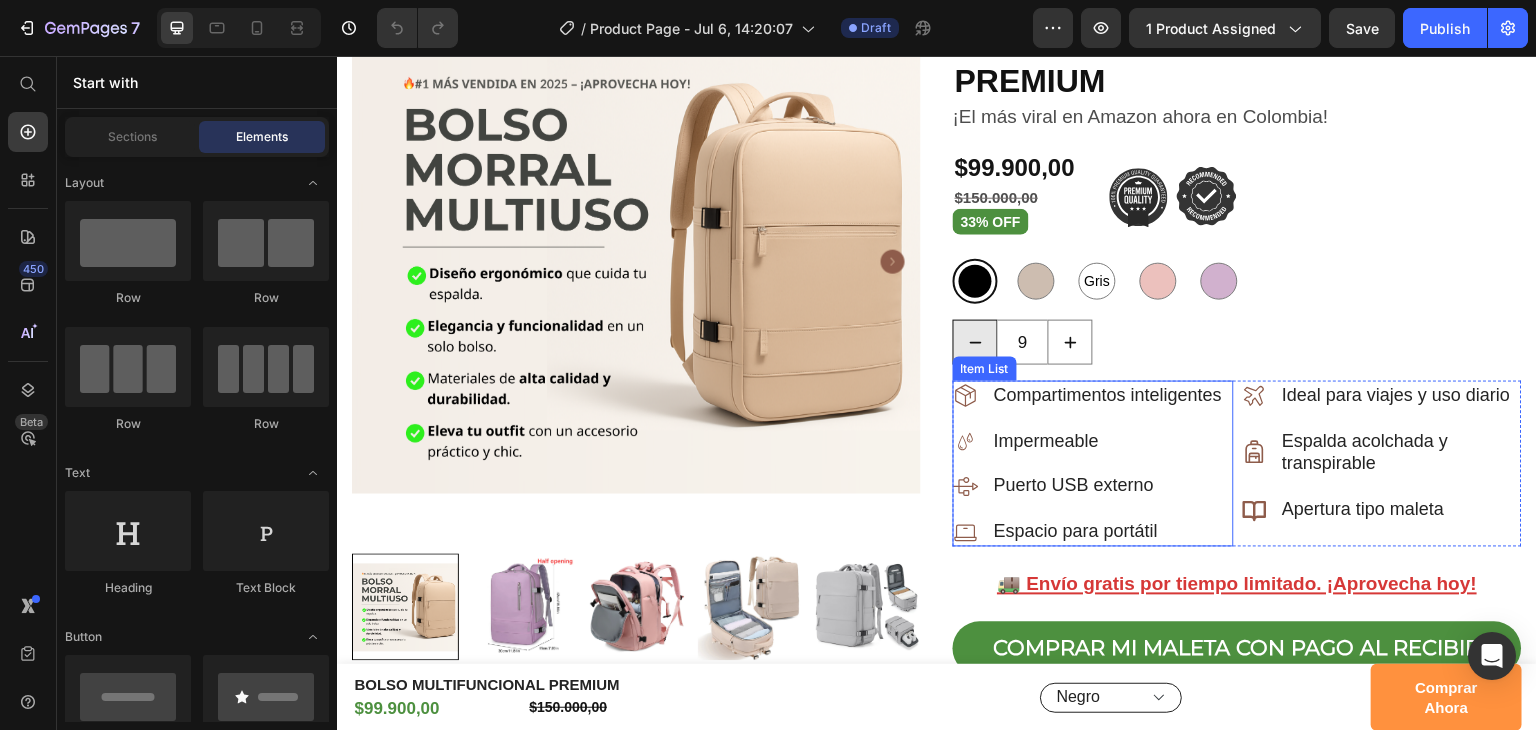 click on "Item List" at bounding box center [985, 369] 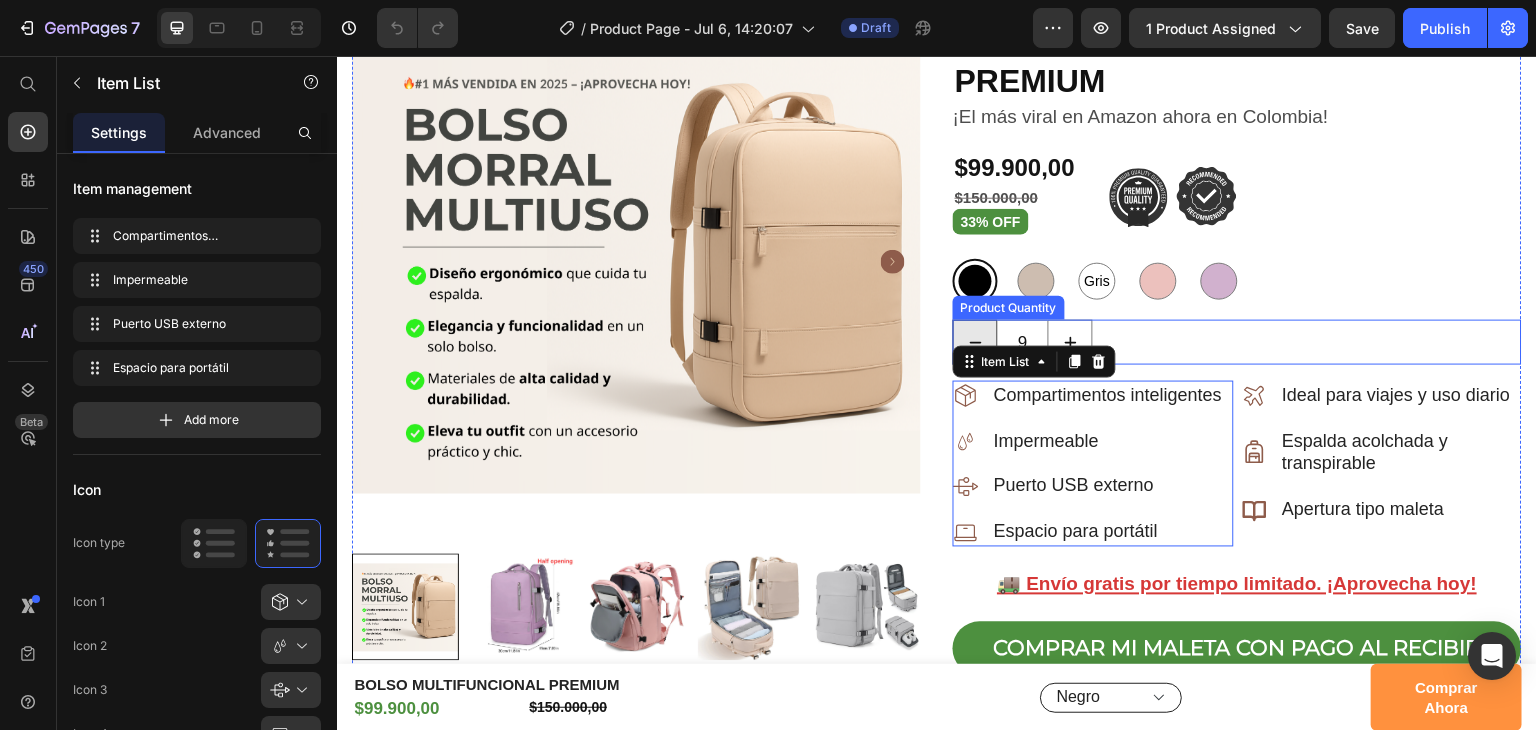 click 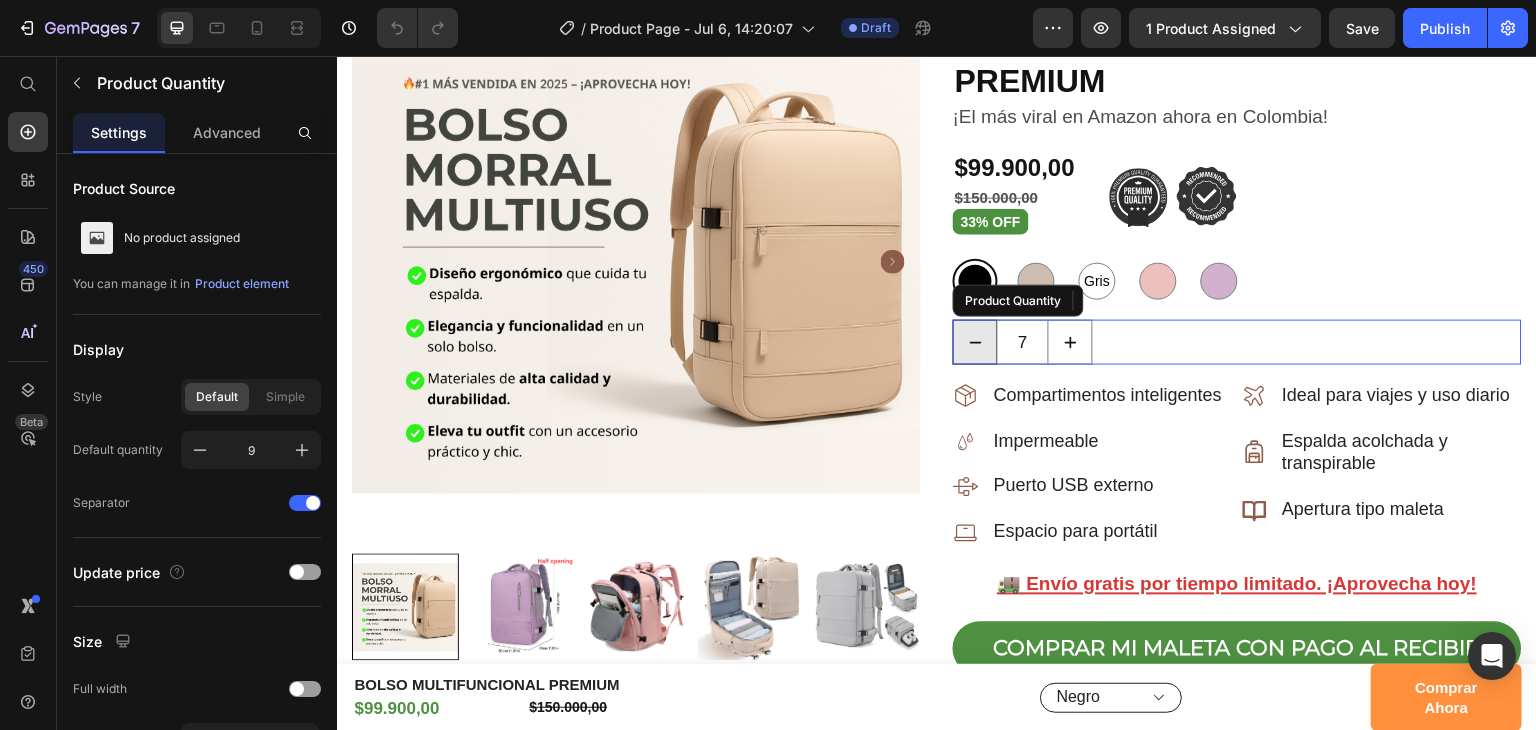 click 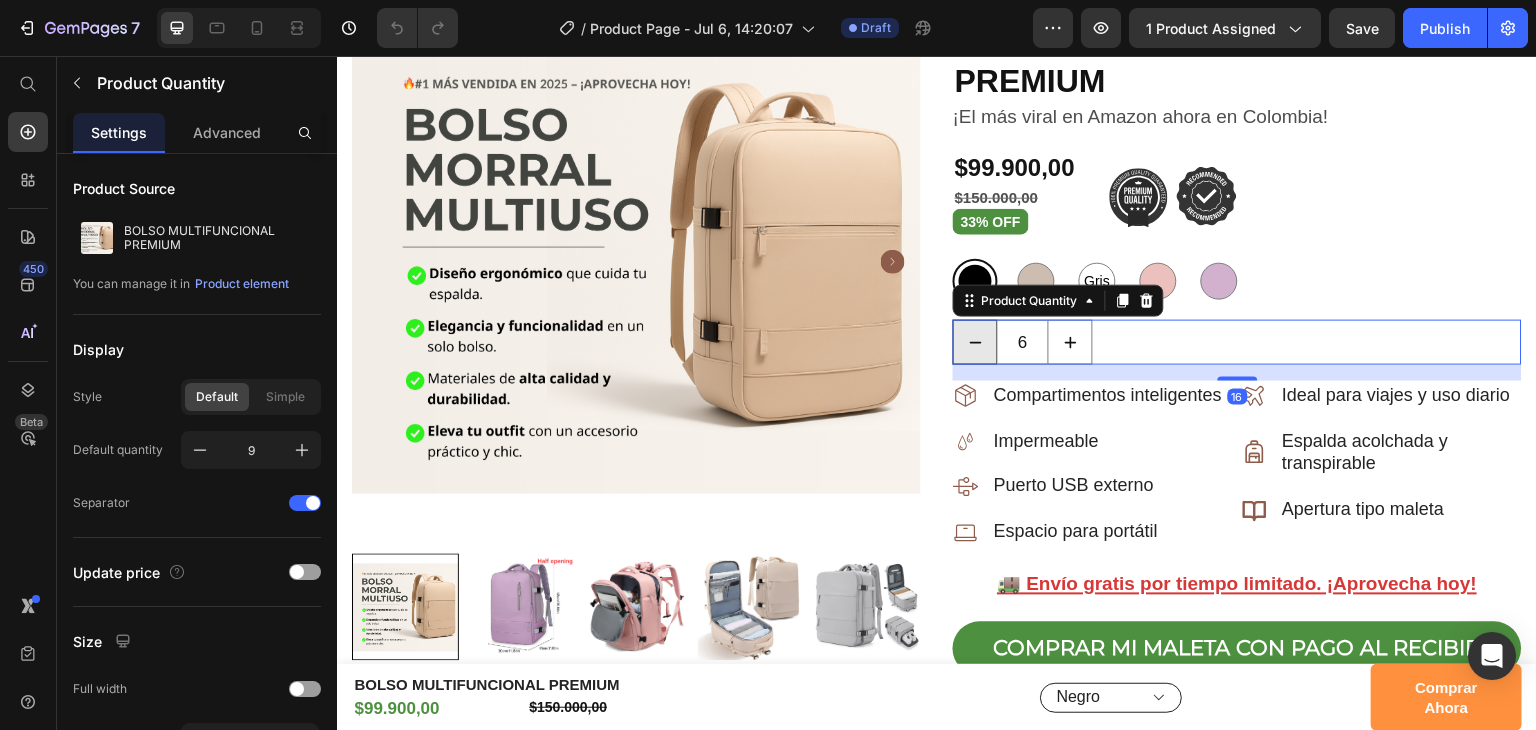 click at bounding box center (975, 342) 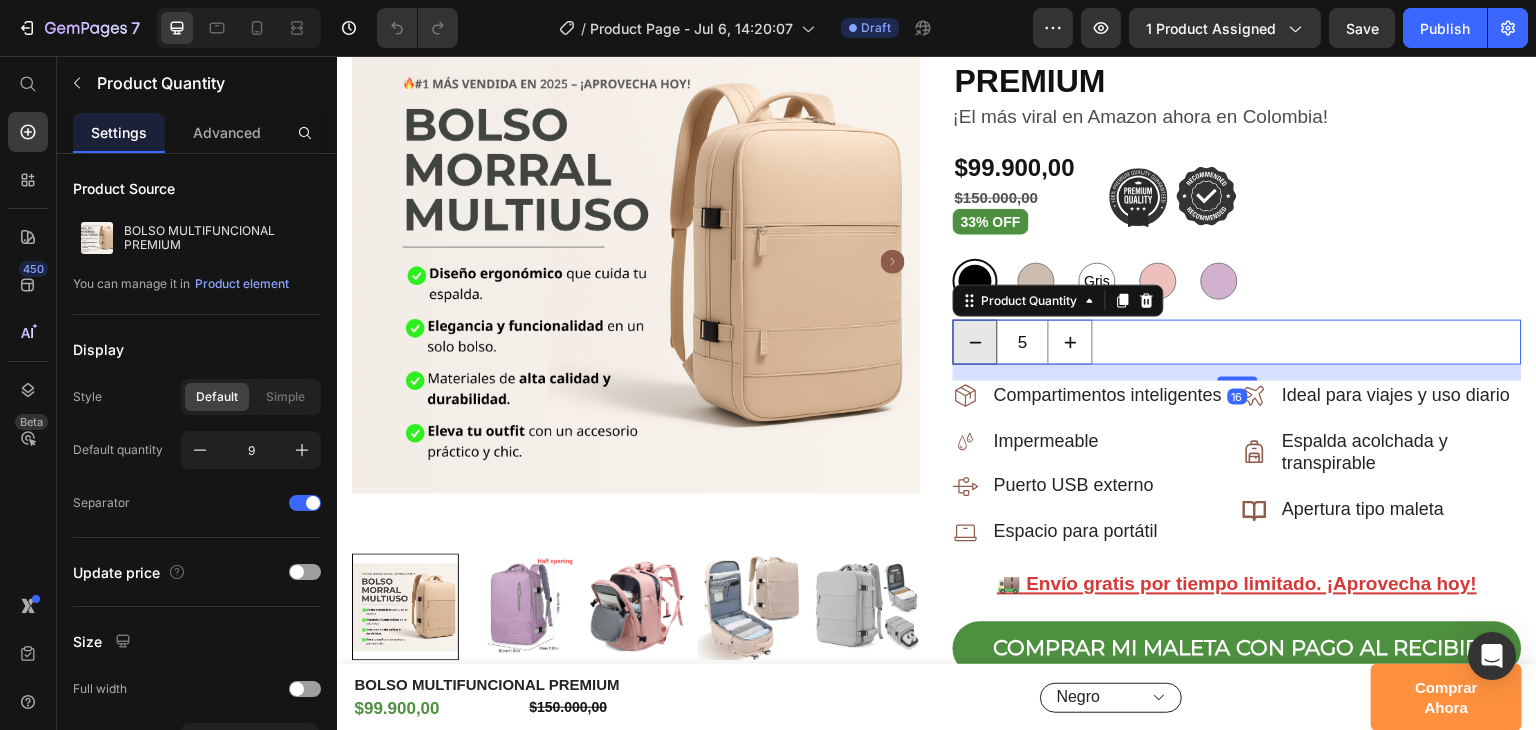 click at bounding box center (975, 342) 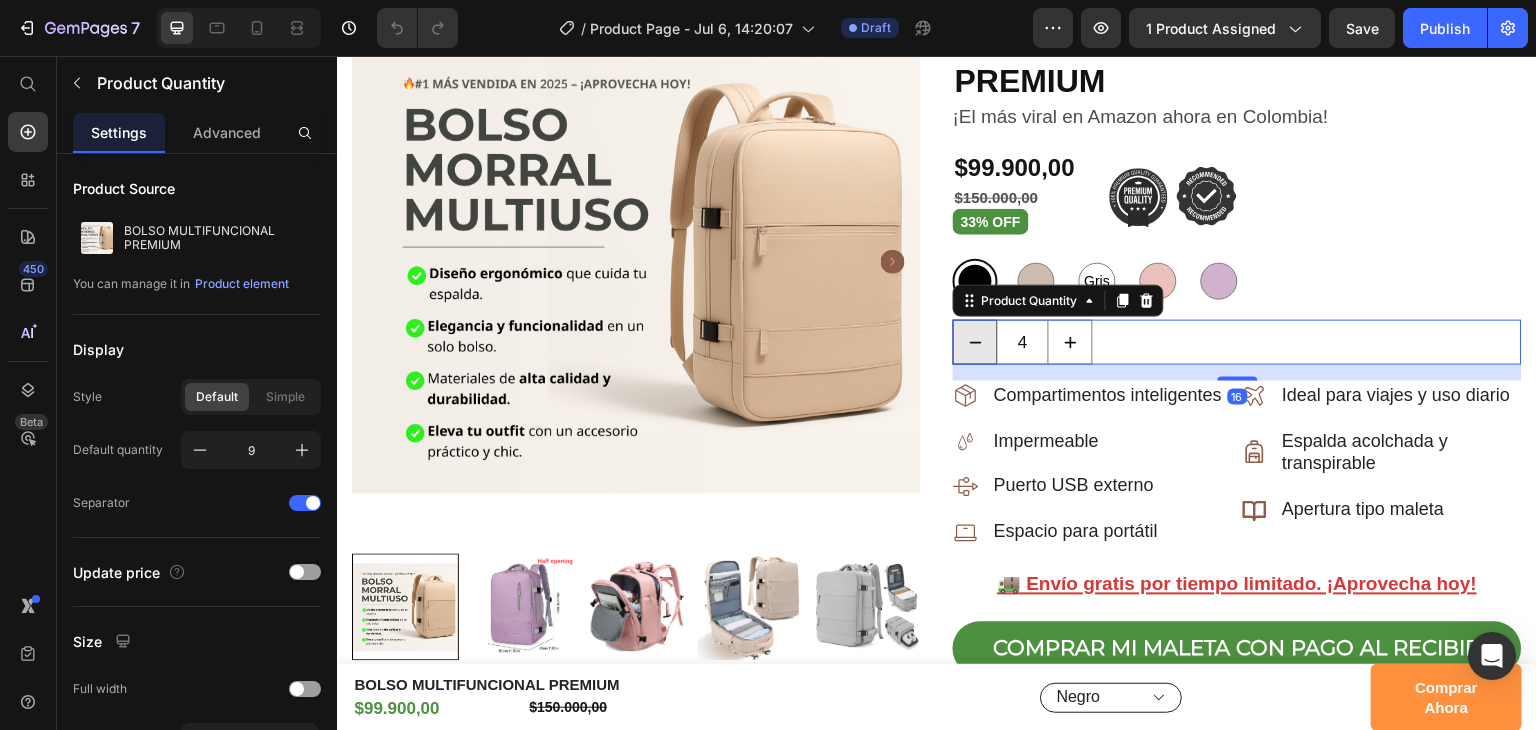 click at bounding box center (975, 342) 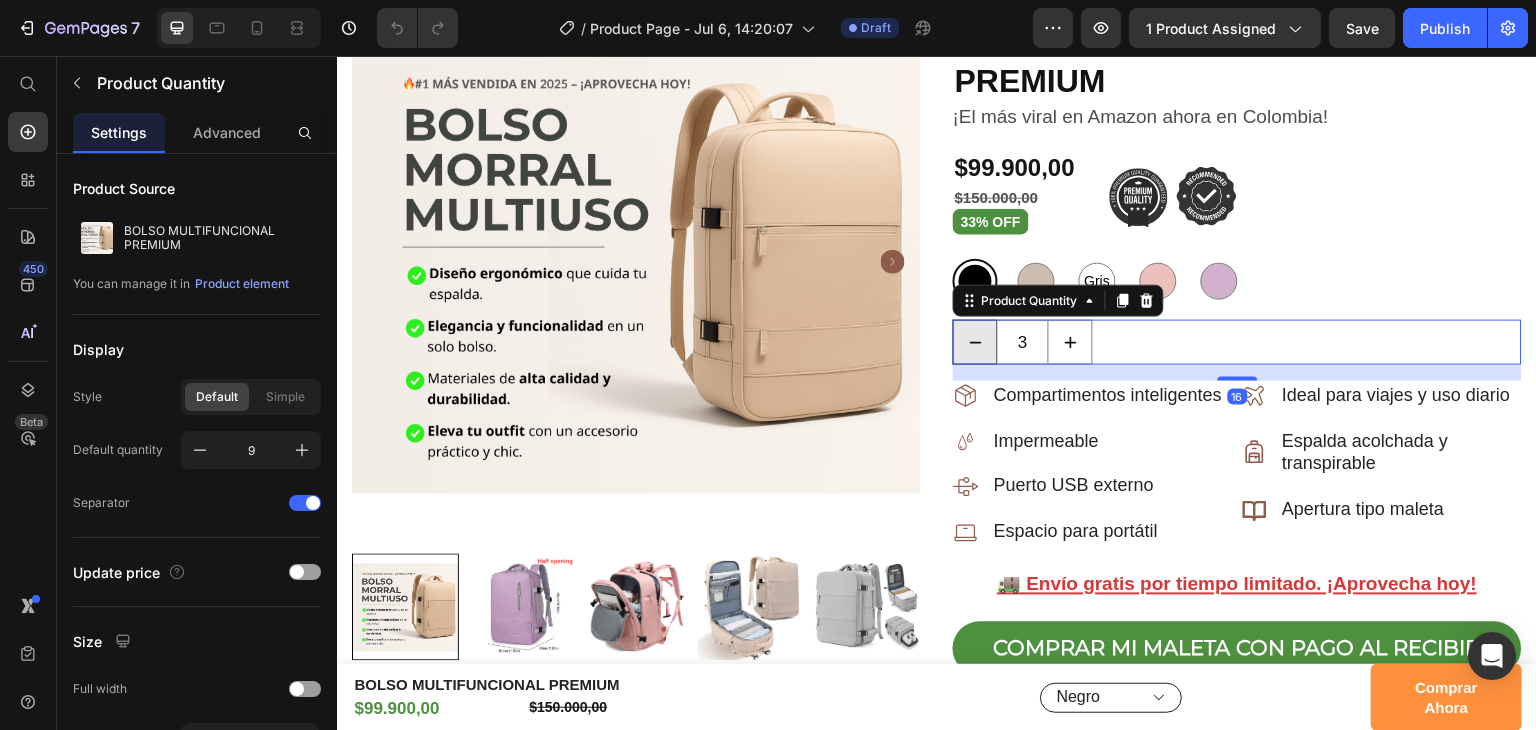 click at bounding box center [975, 342] 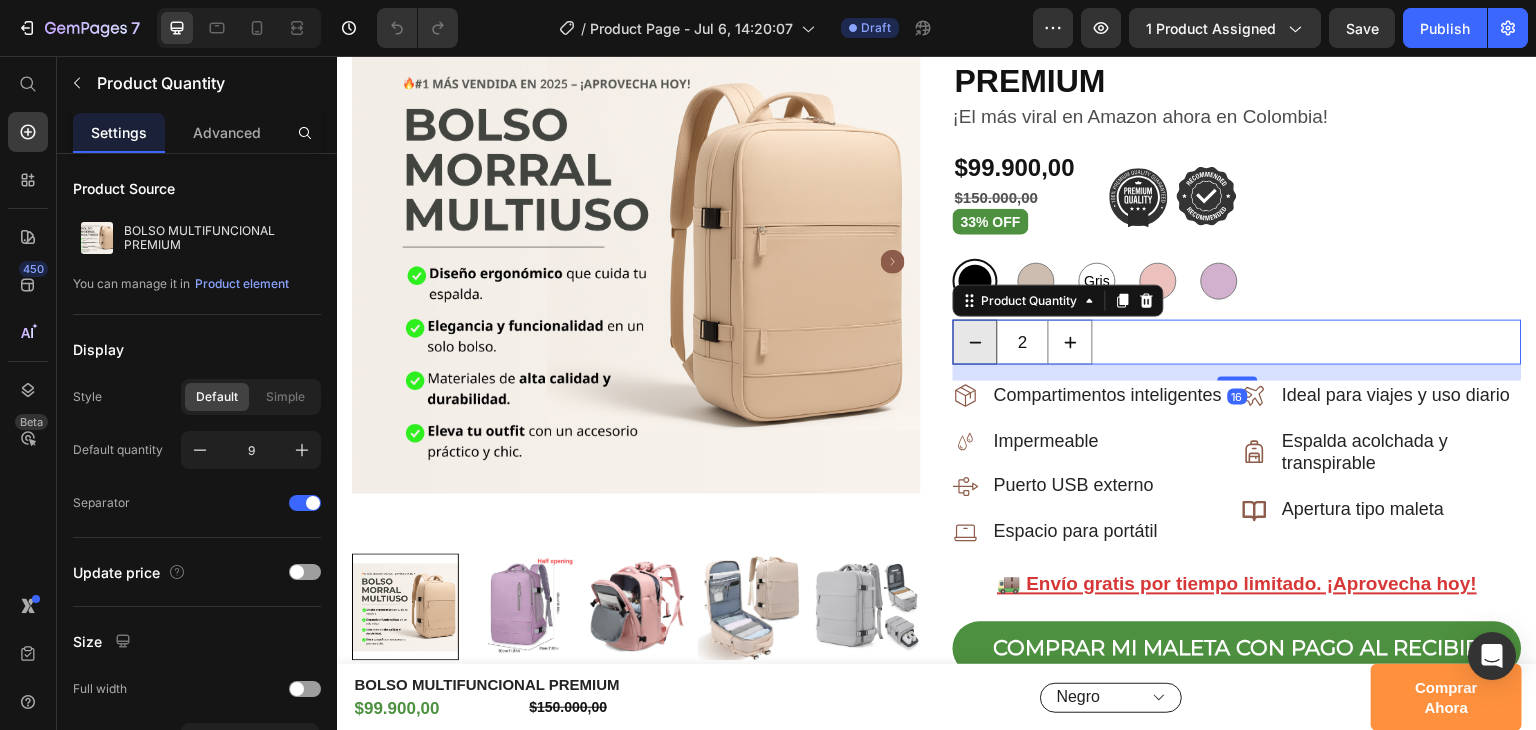 click at bounding box center [975, 342] 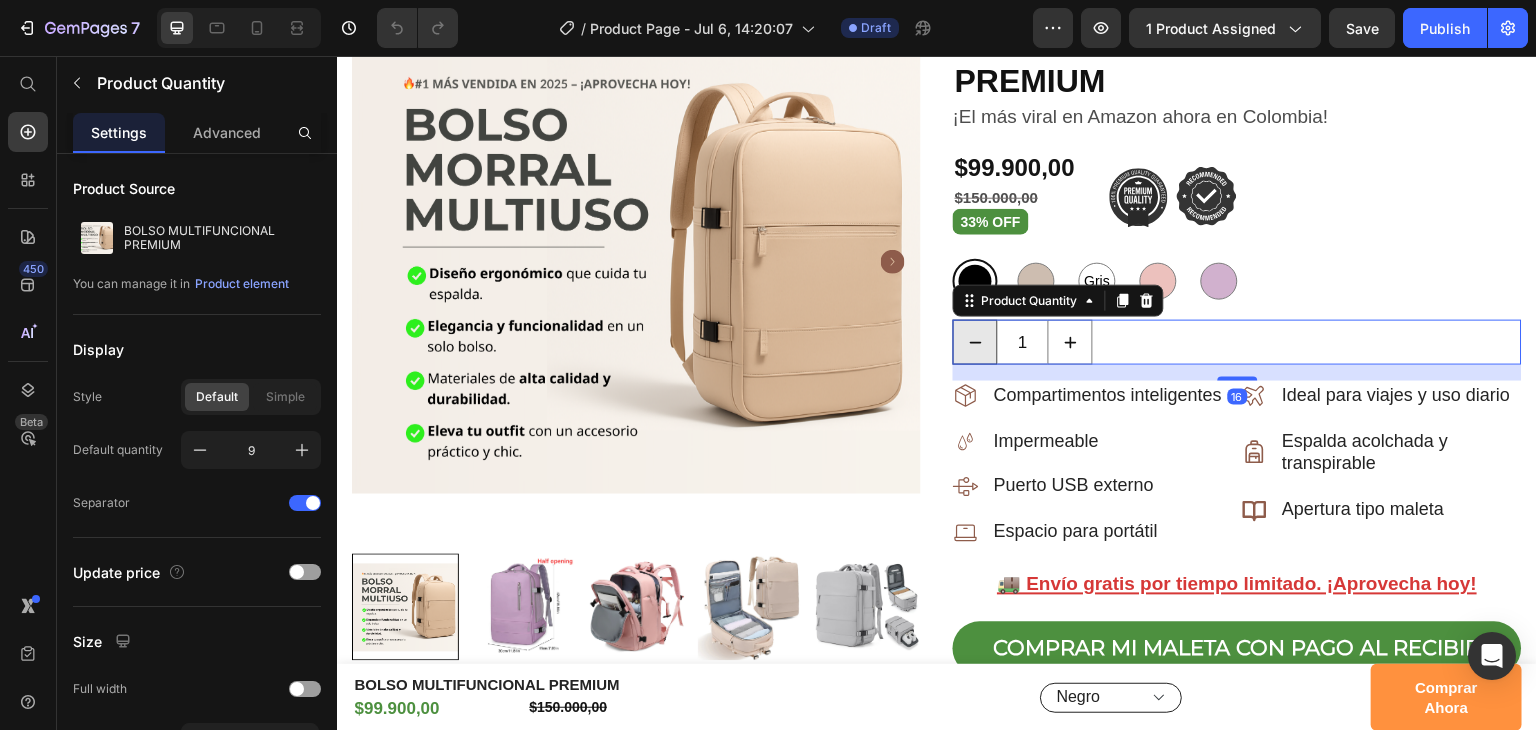 click at bounding box center (975, 342) 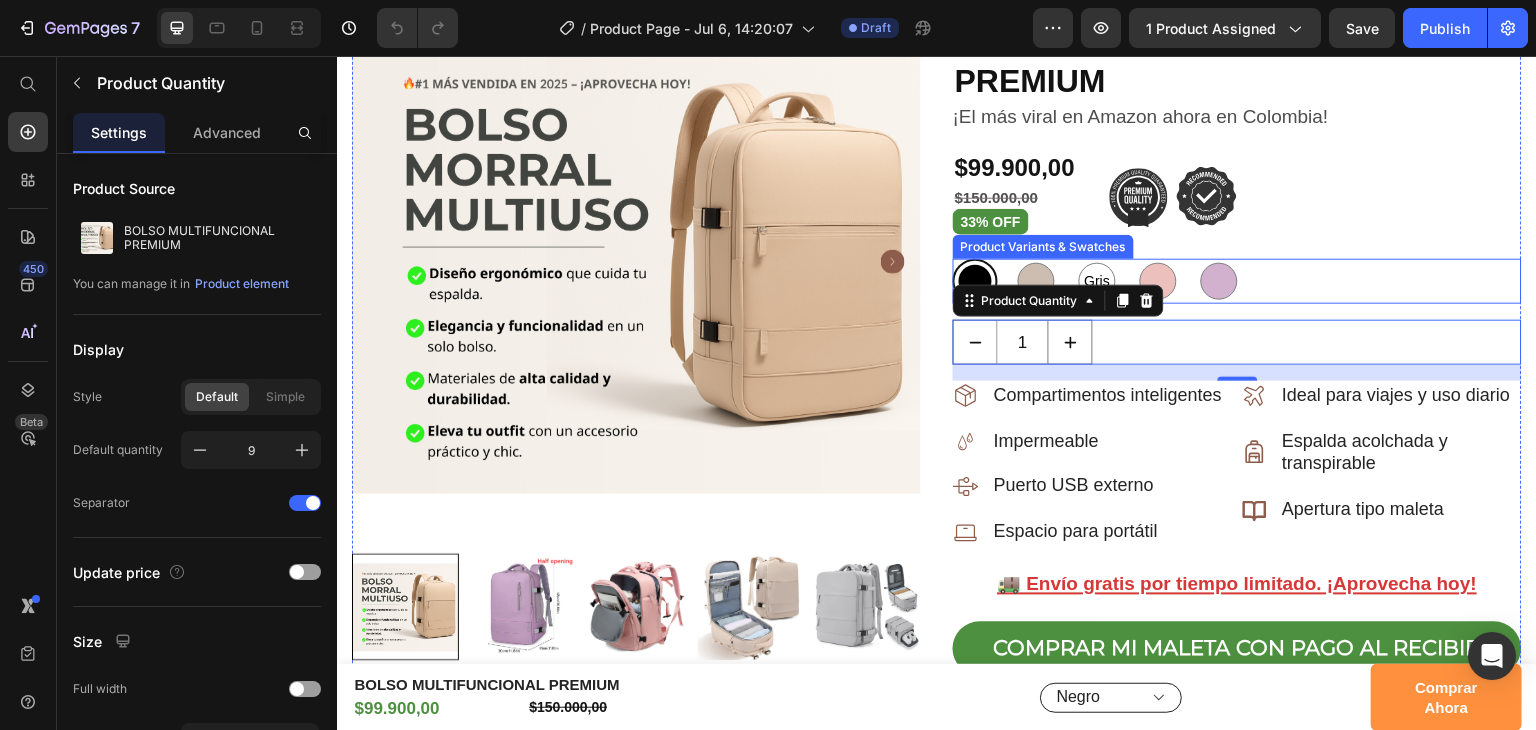 click on "Negro Negro Beige Beige Gris Gris Gris Rosado Rosado Lila Lila" at bounding box center (1237, 281) 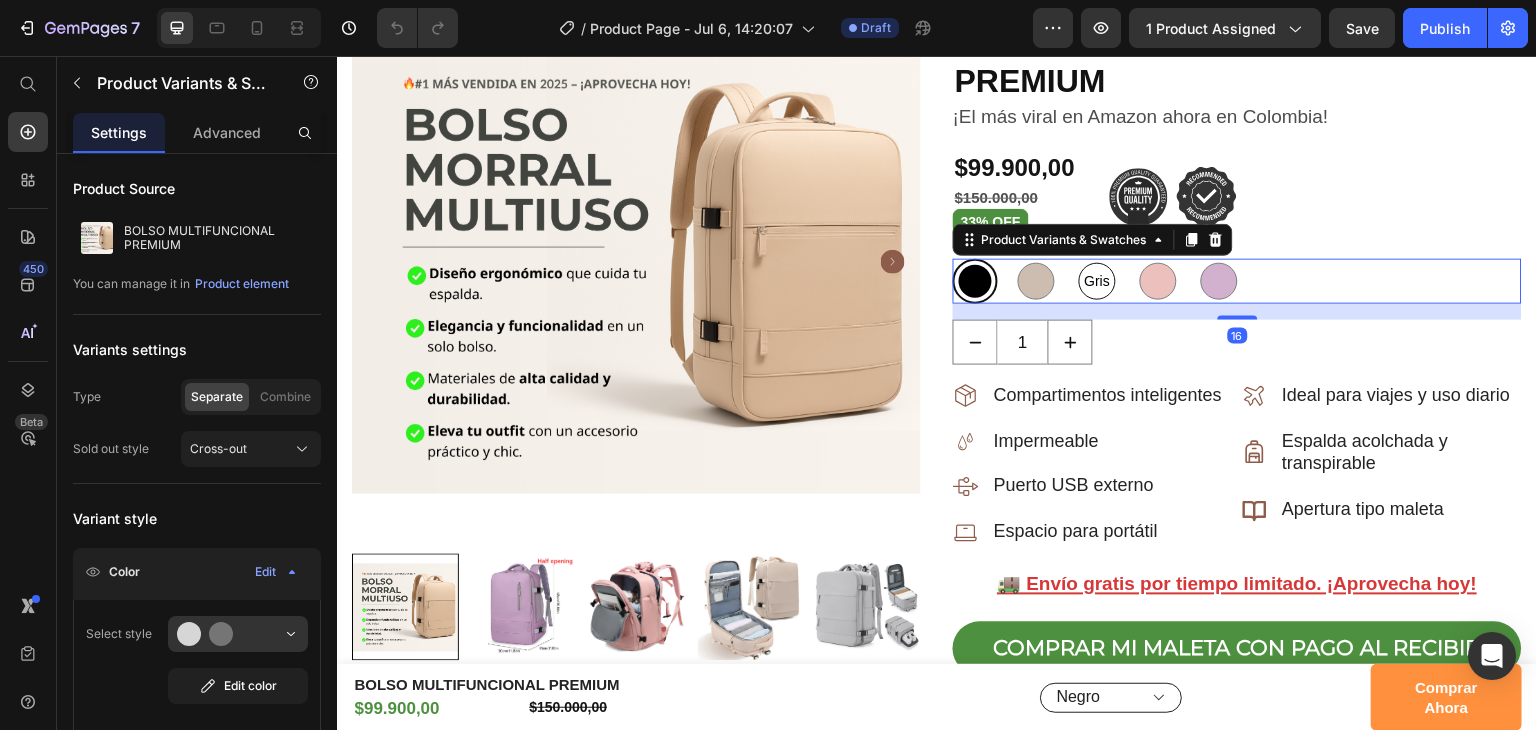 click on "Gris" at bounding box center [1098, 281] 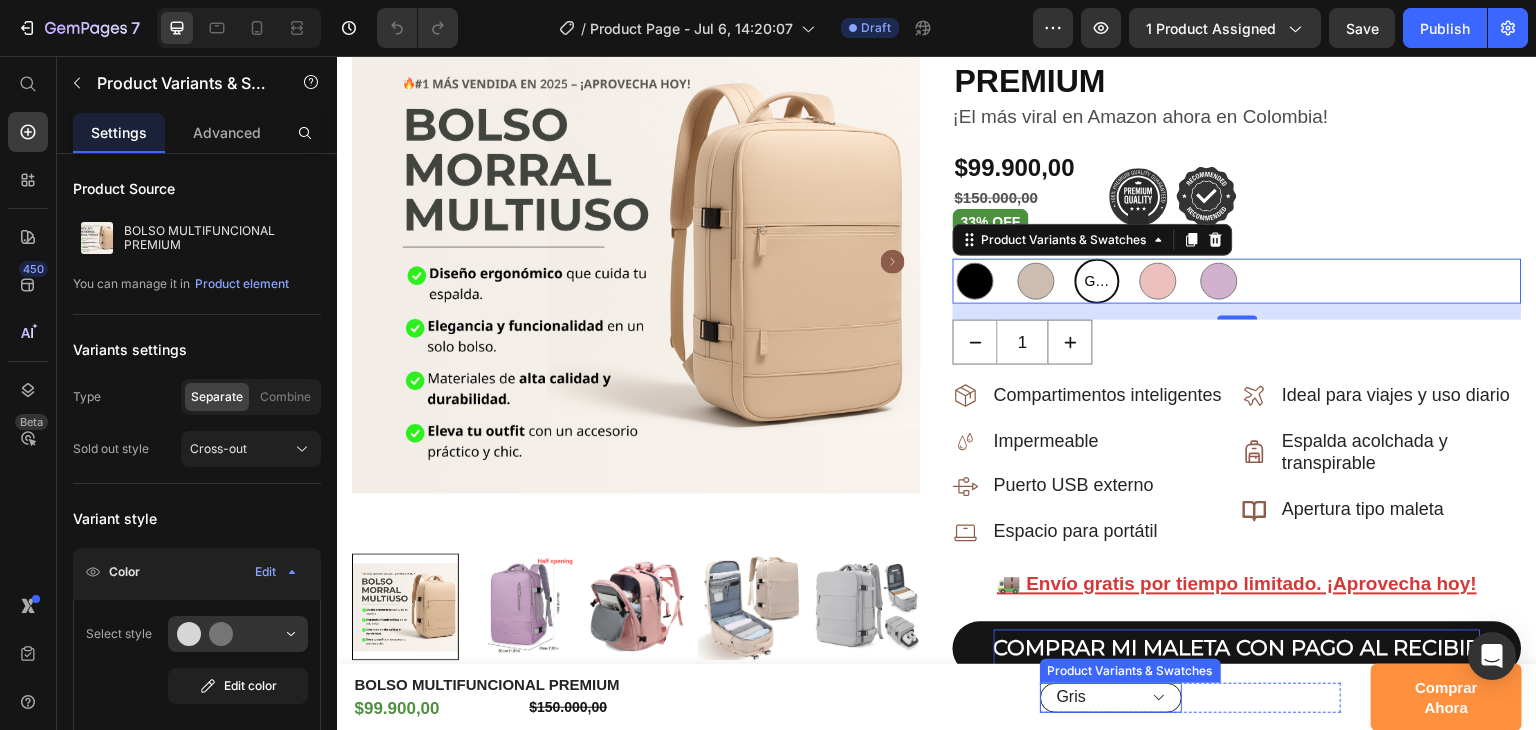 click on "COMPRAR MI MALETA CON PAGO AL RECIBIR" at bounding box center [1237, 649] 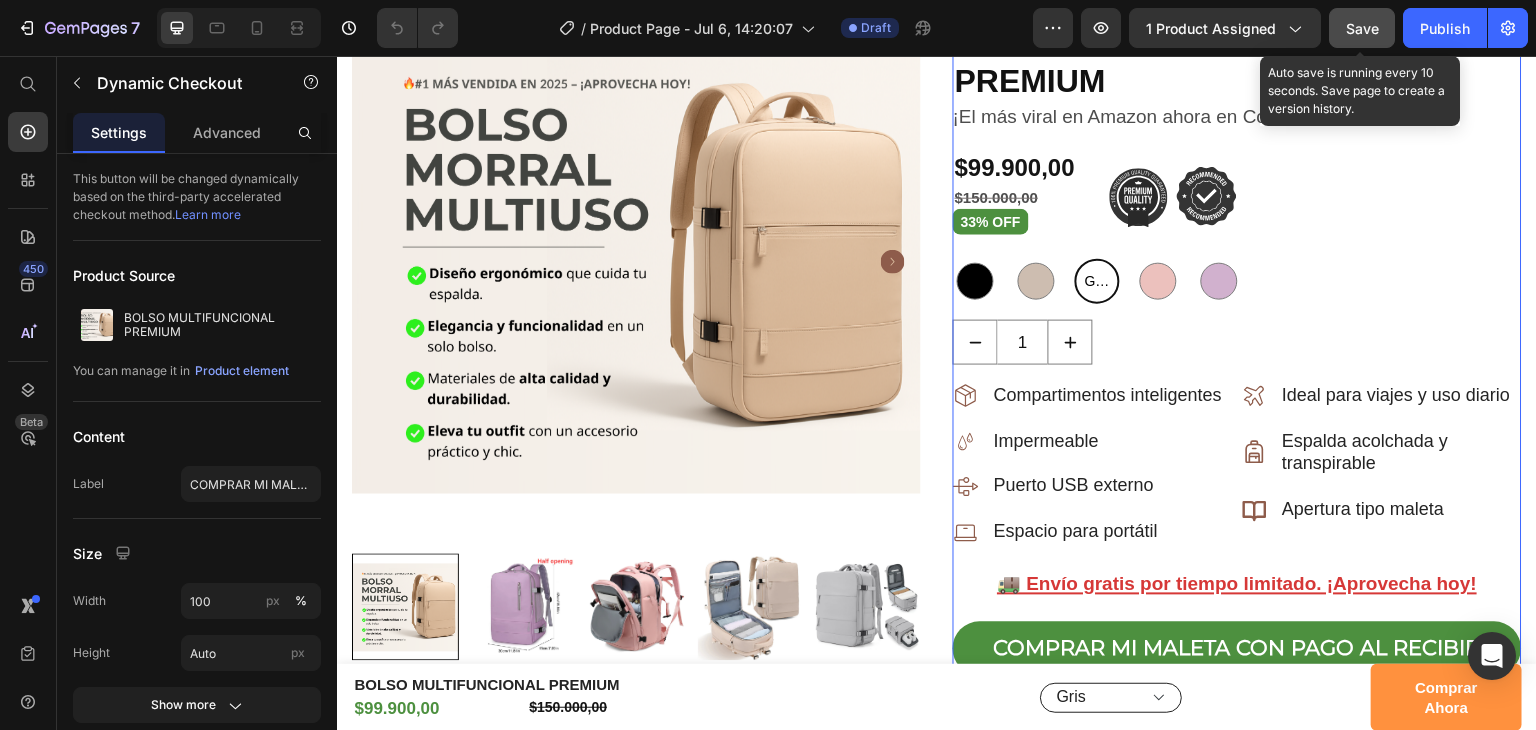 click on "Save" at bounding box center (1362, 28) 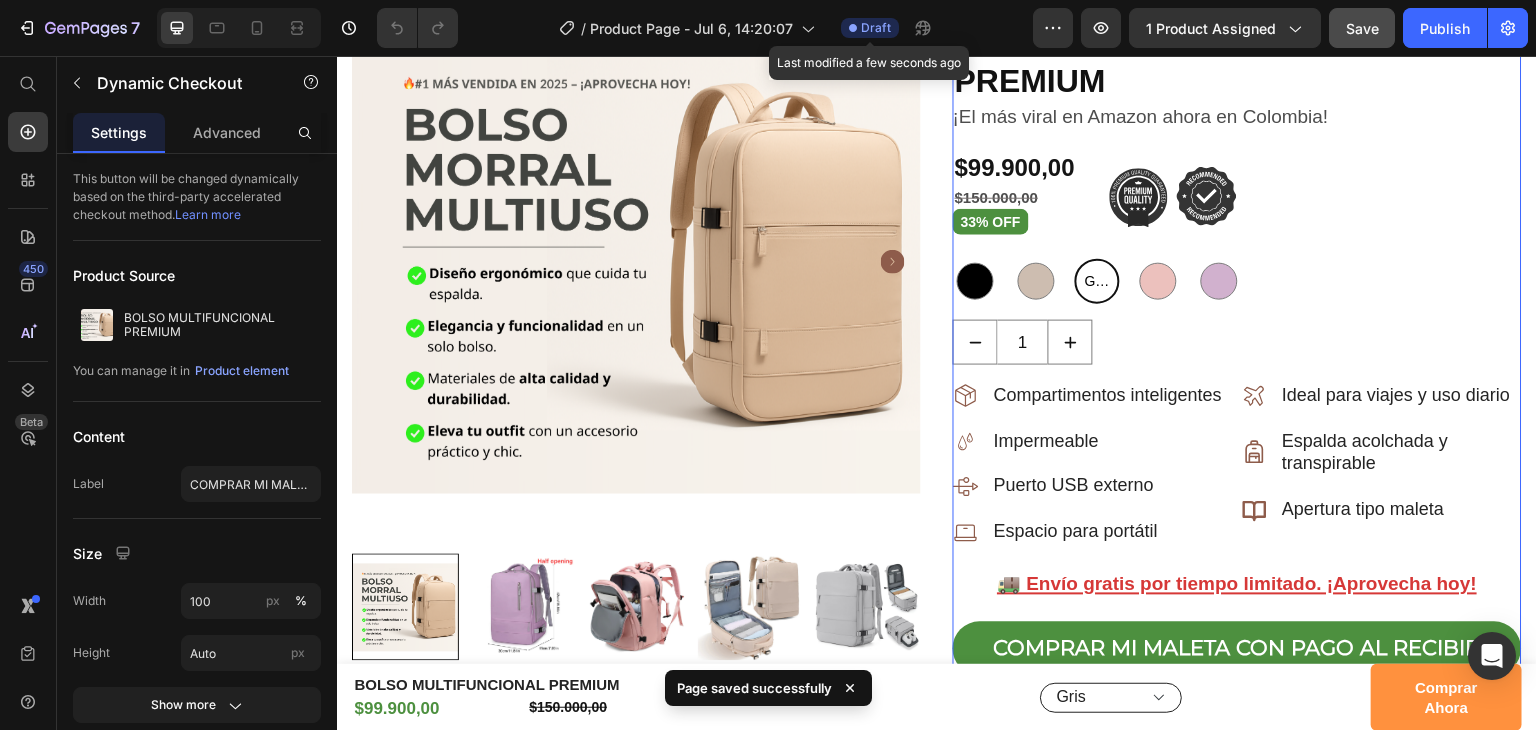 click 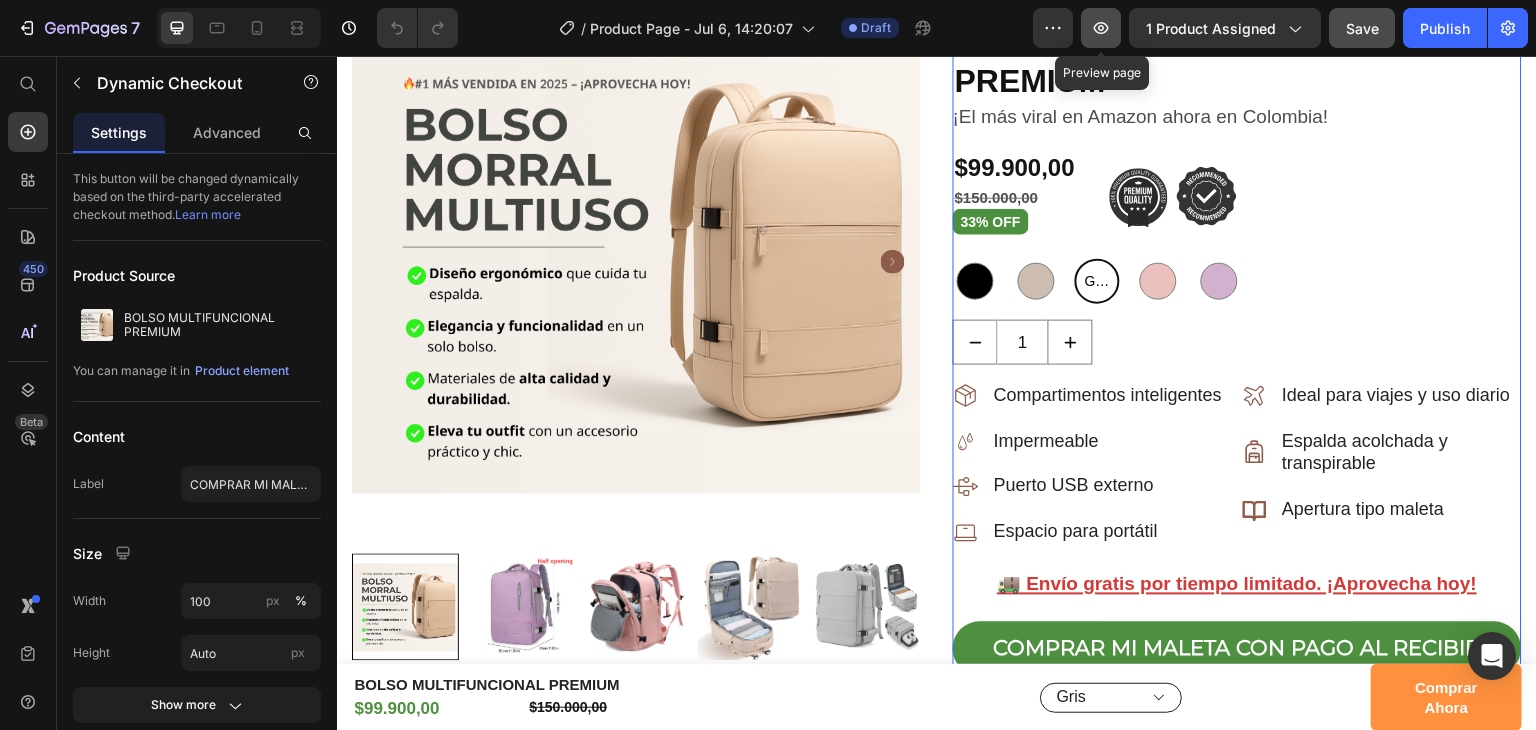 click 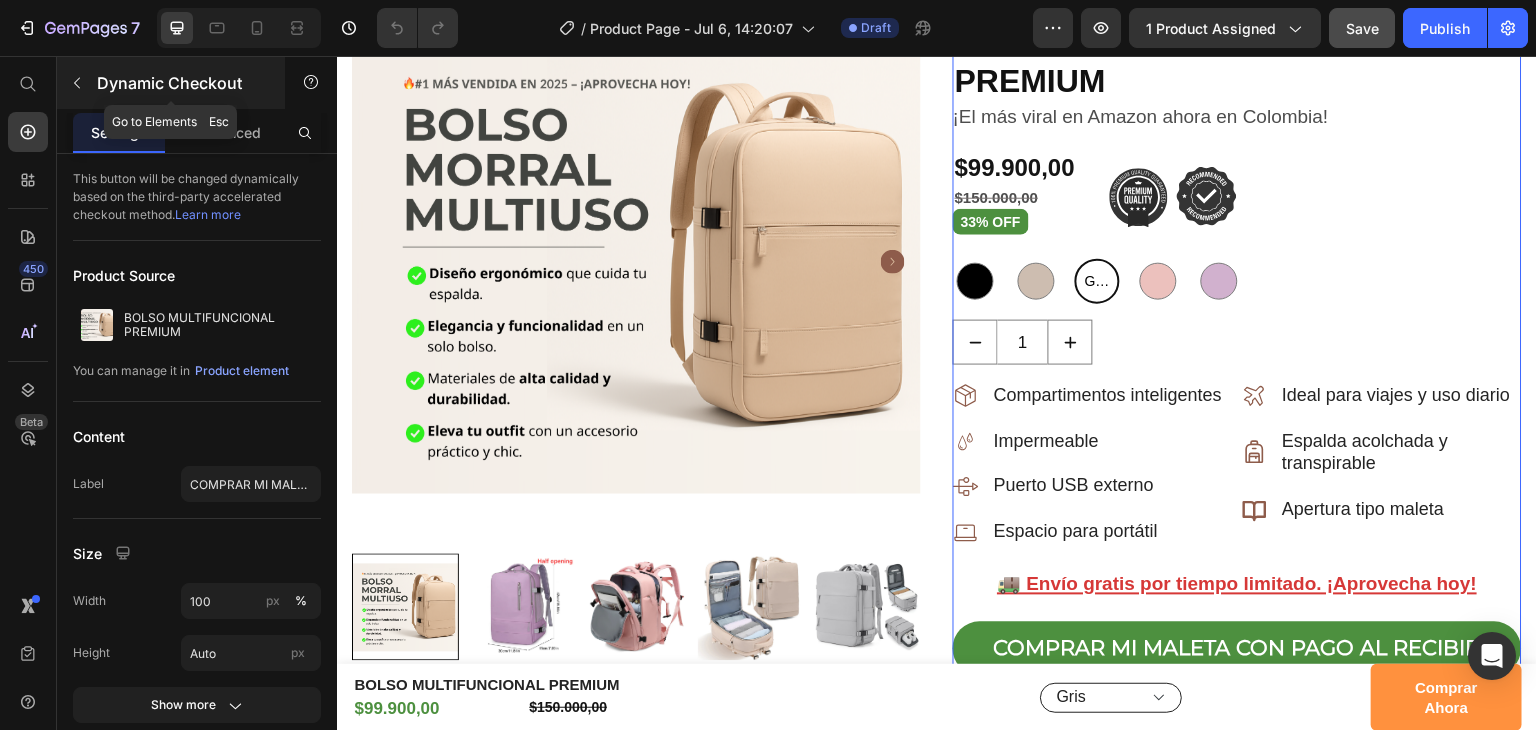 click 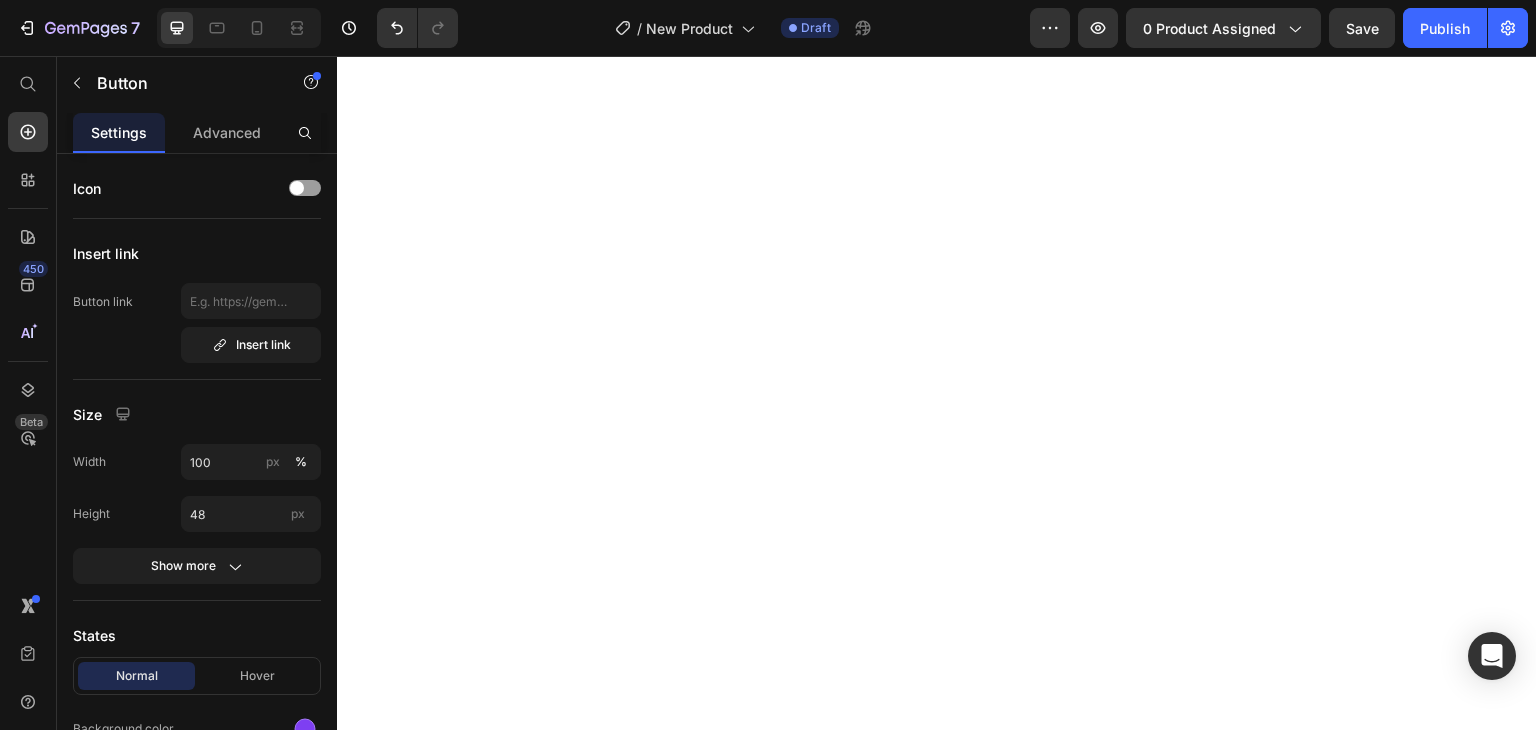 scroll, scrollTop: 0, scrollLeft: 0, axis: both 